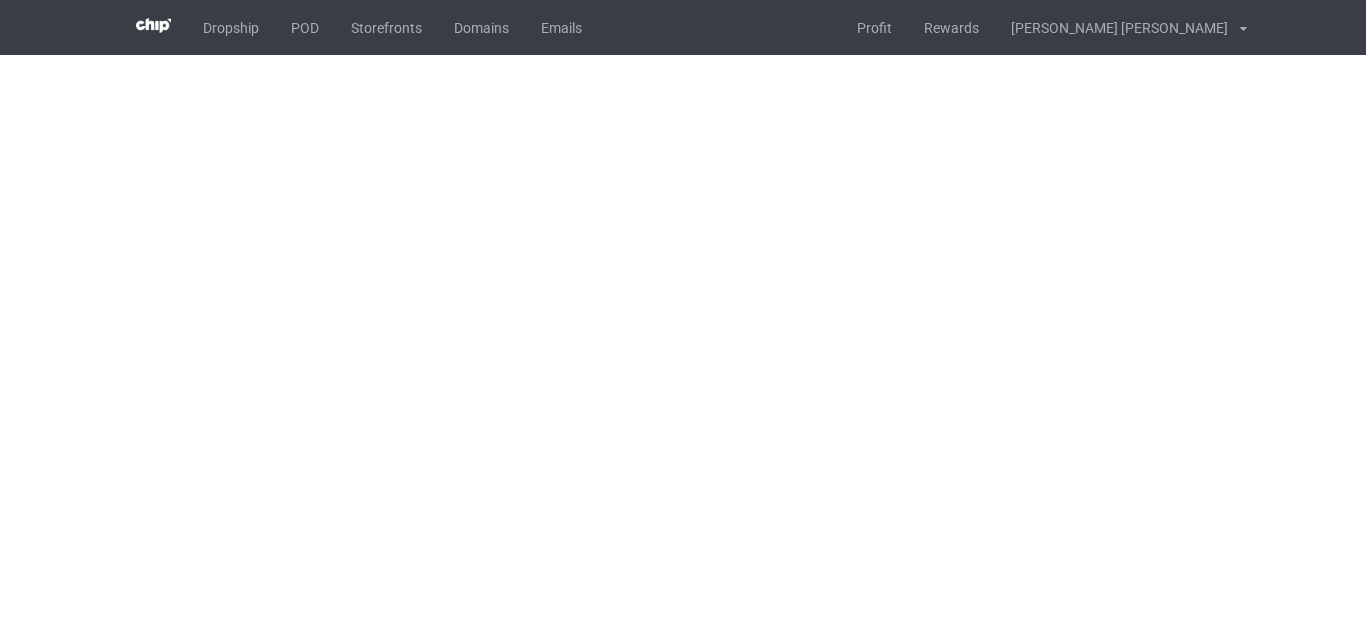 scroll, scrollTop: 0, scrollLeft: 0, axis: both 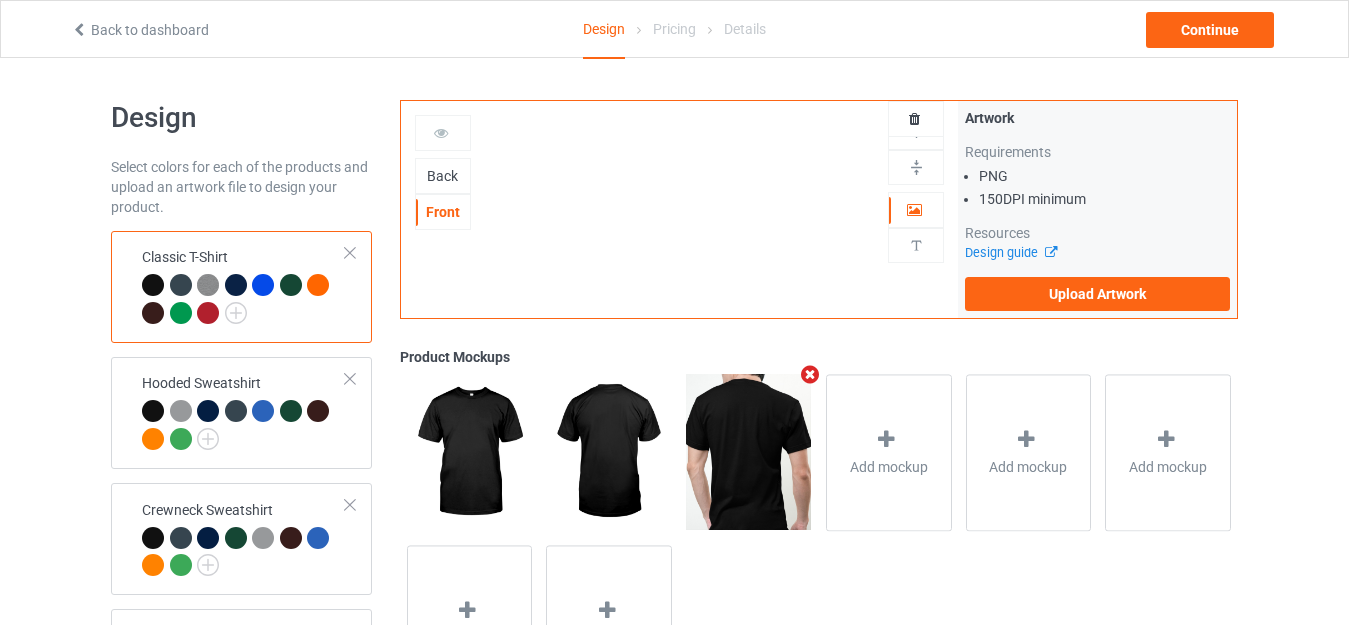 click on "Back" at bounding box center [443, 176] 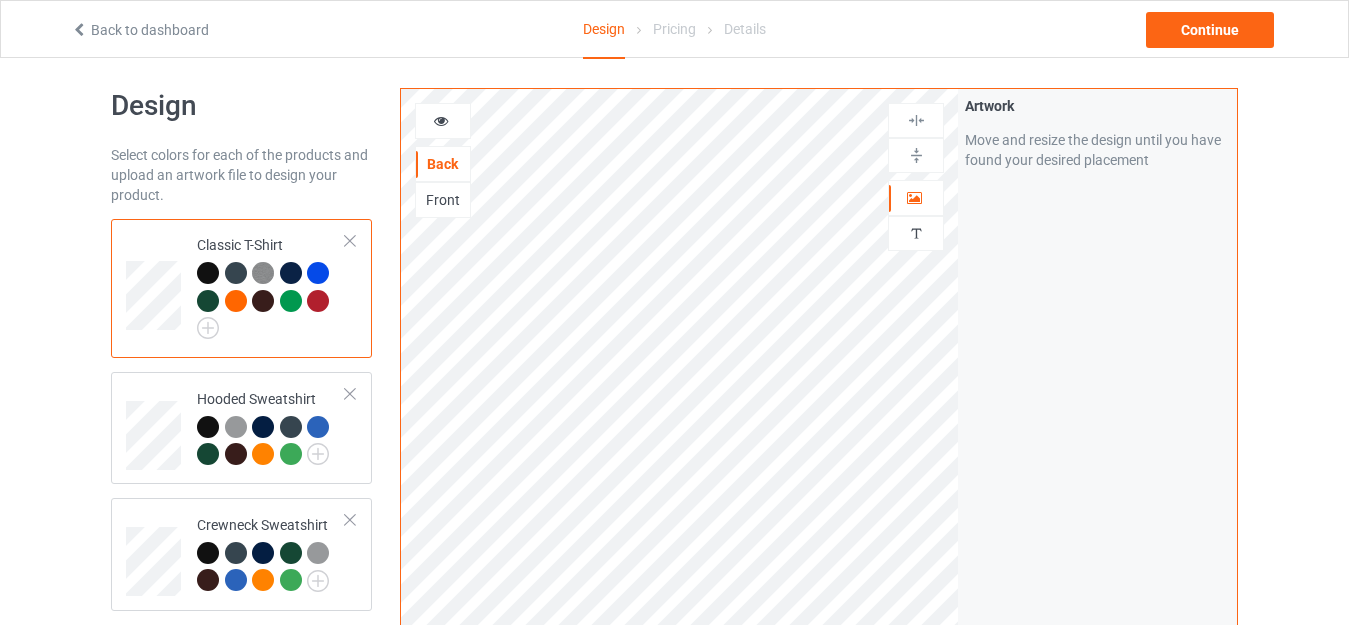 scroll, scrollTop: 0, scrollLeft: 0, axis: both 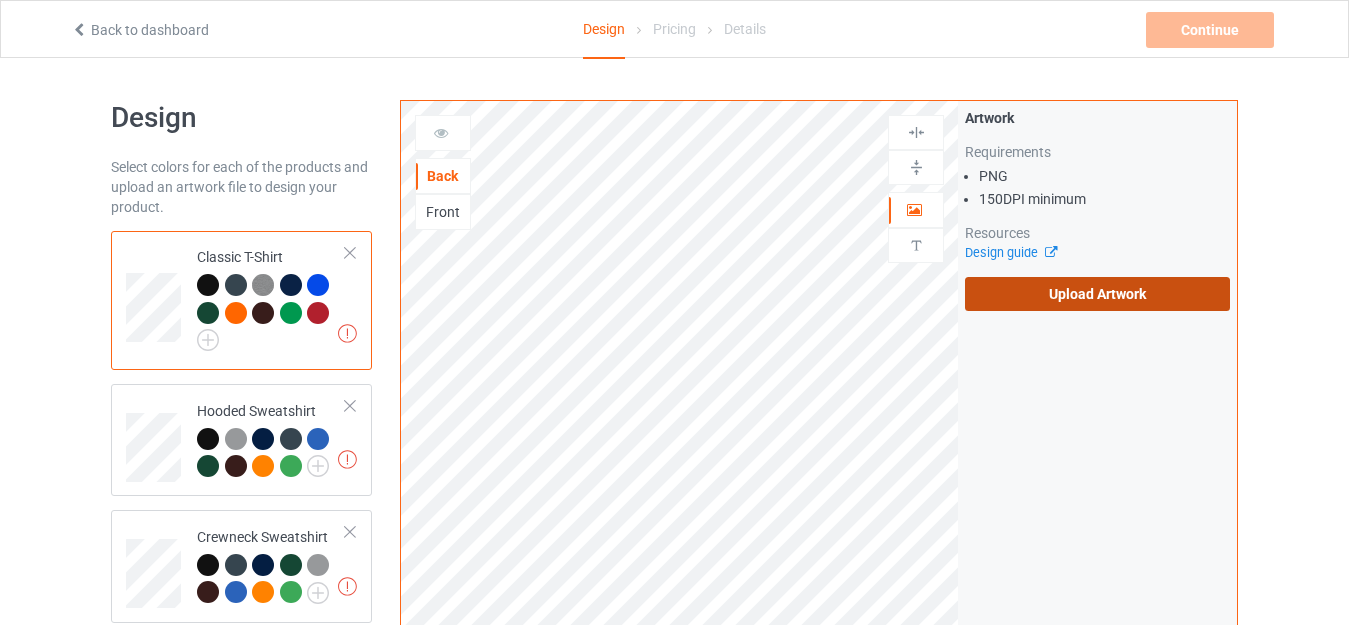 click on "Upload Artwork" at bounding box center [1097, 294] 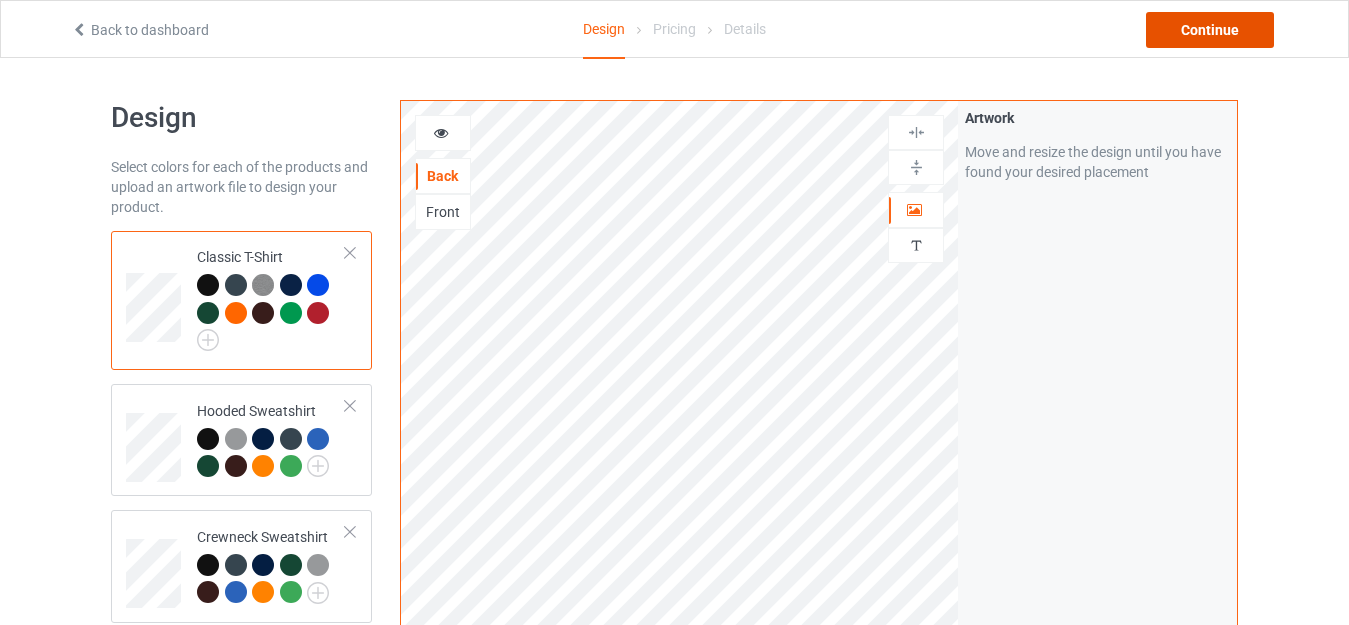 click on "Continue" at bounding box center (1210, 30) 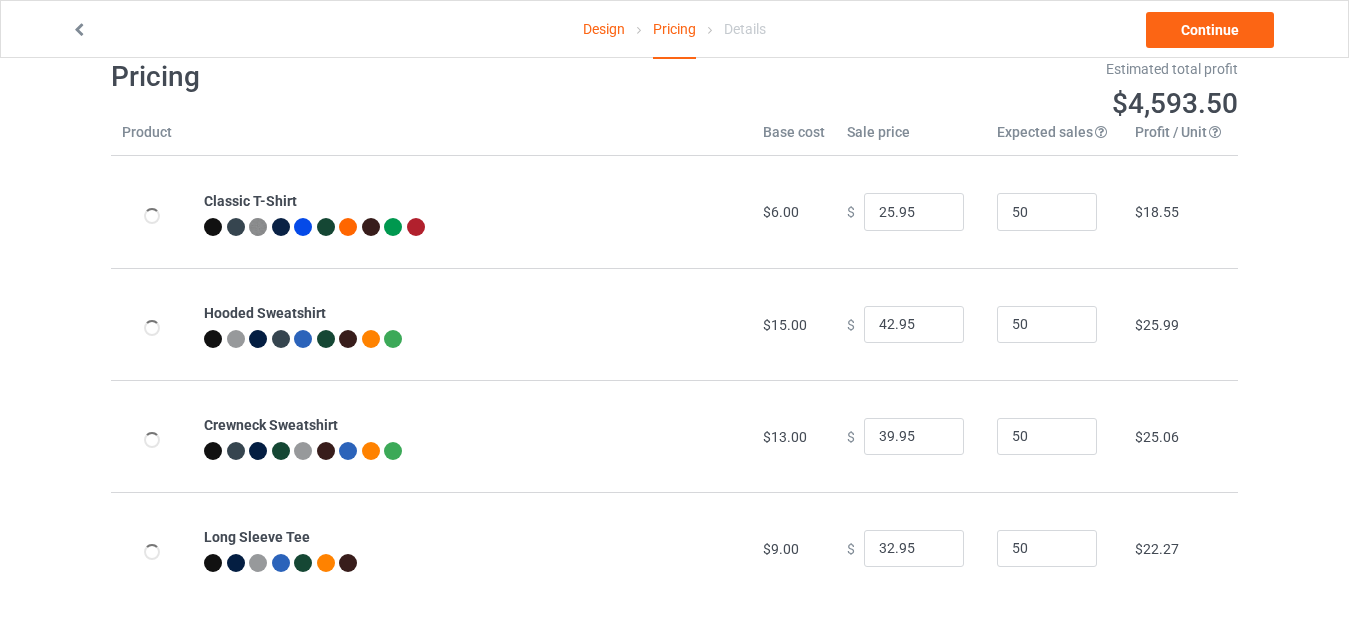 scroll, scrollTop: 62, scrollLeft: 0, axis: vertical 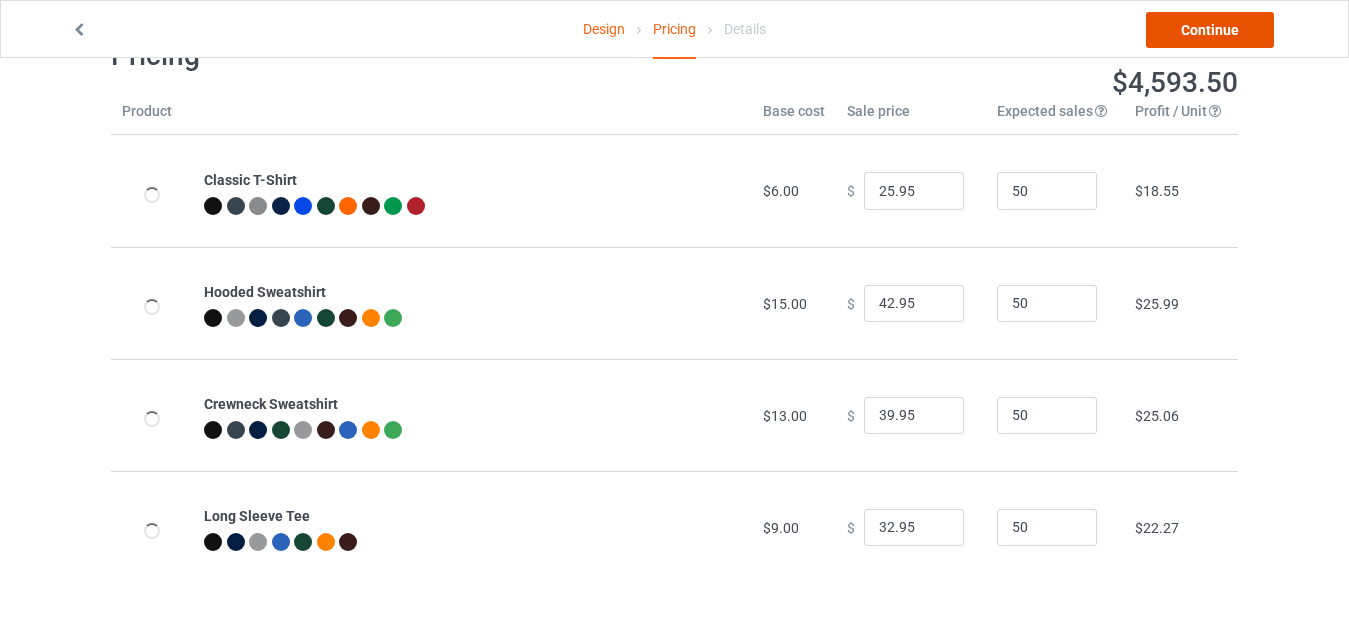 click on "Continue" at bounding box center (1210, 30) 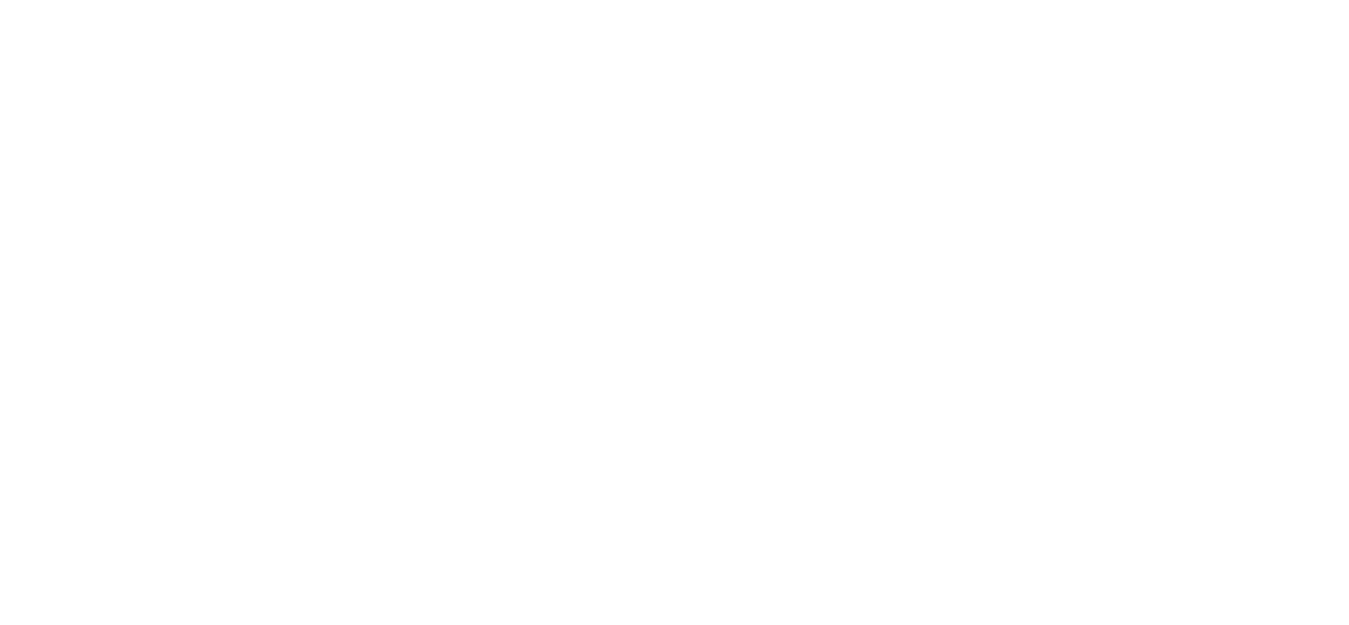 scroll, scrollTop: 0, scrollLeft: 0, axis: both 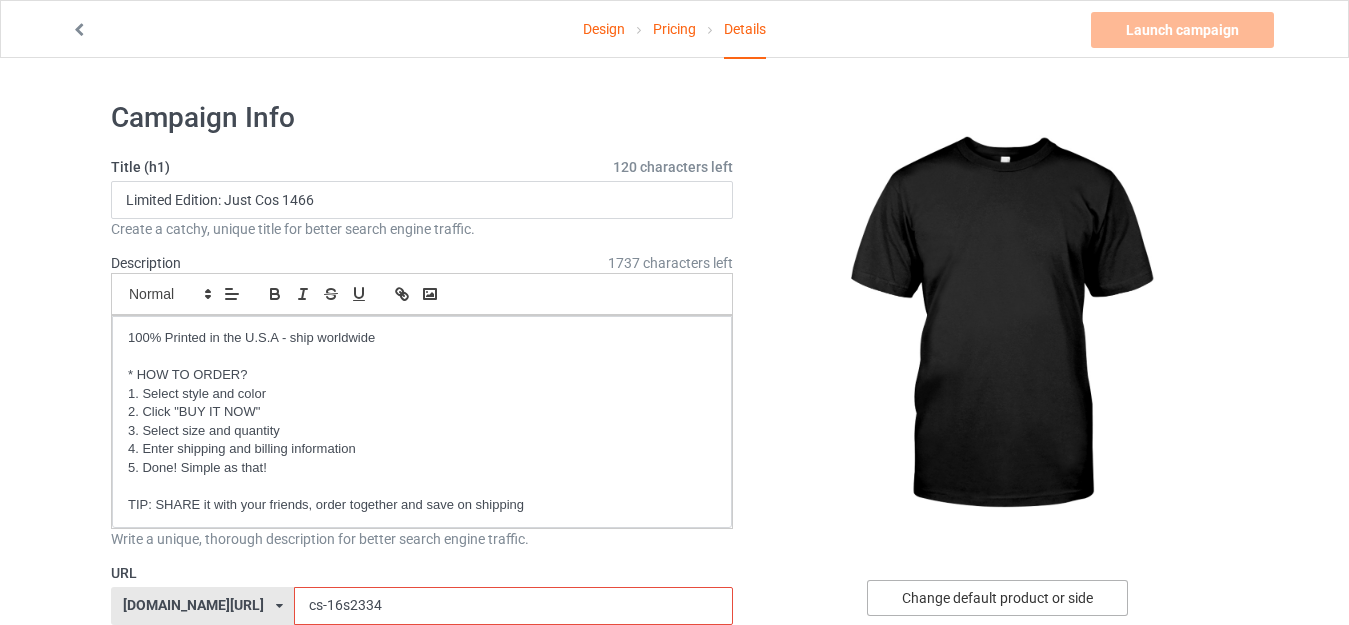 click on "Change default product or side" at bounding box center (997, 598) 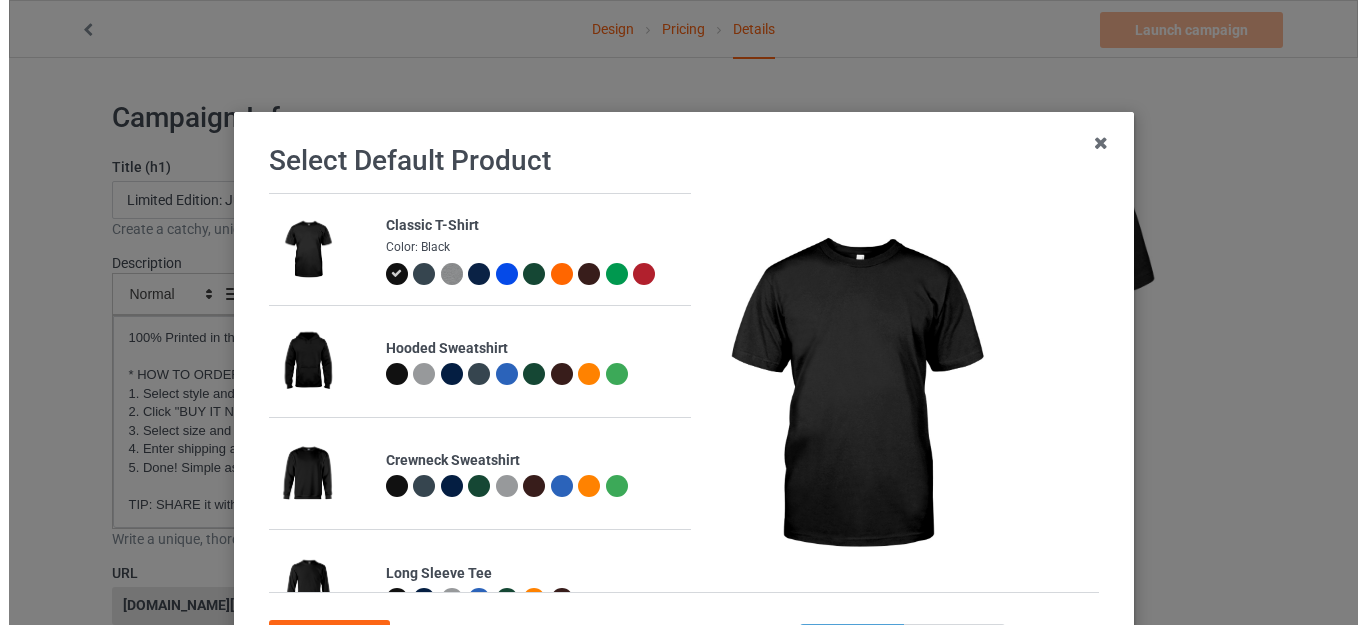 scroll, scrollTop: 200, scrollLeft: 0, axis: vertical 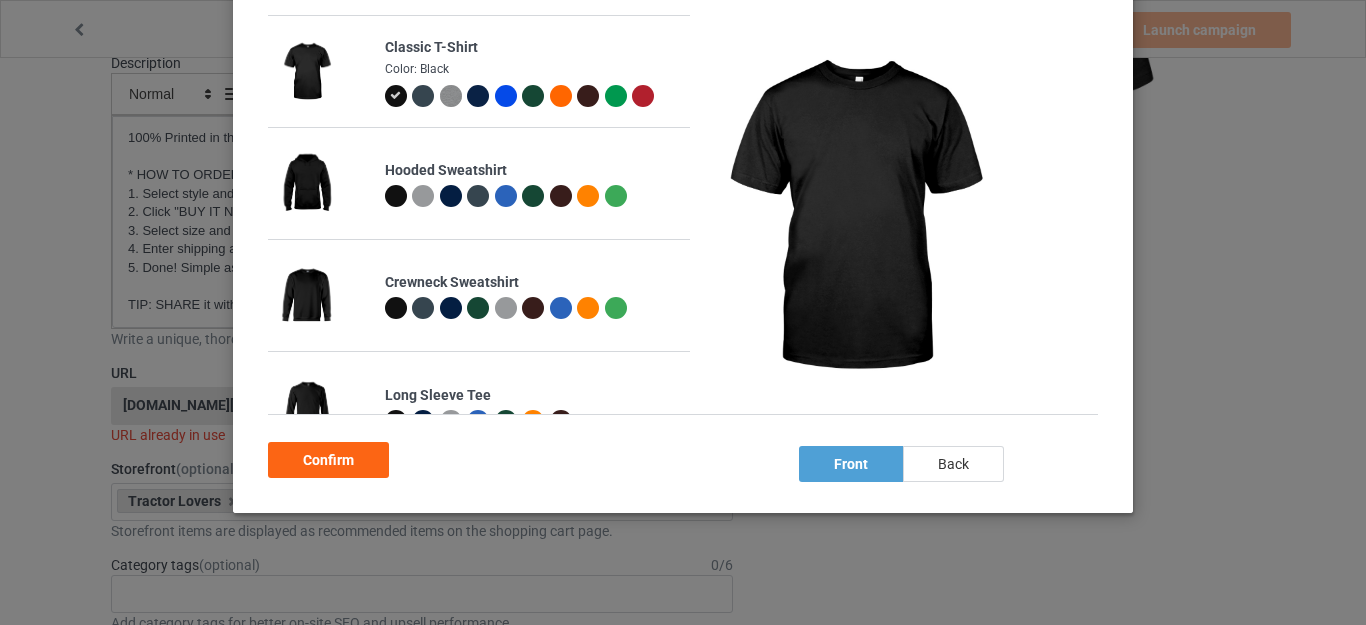 click on "back" at bounding box center [953, 464] 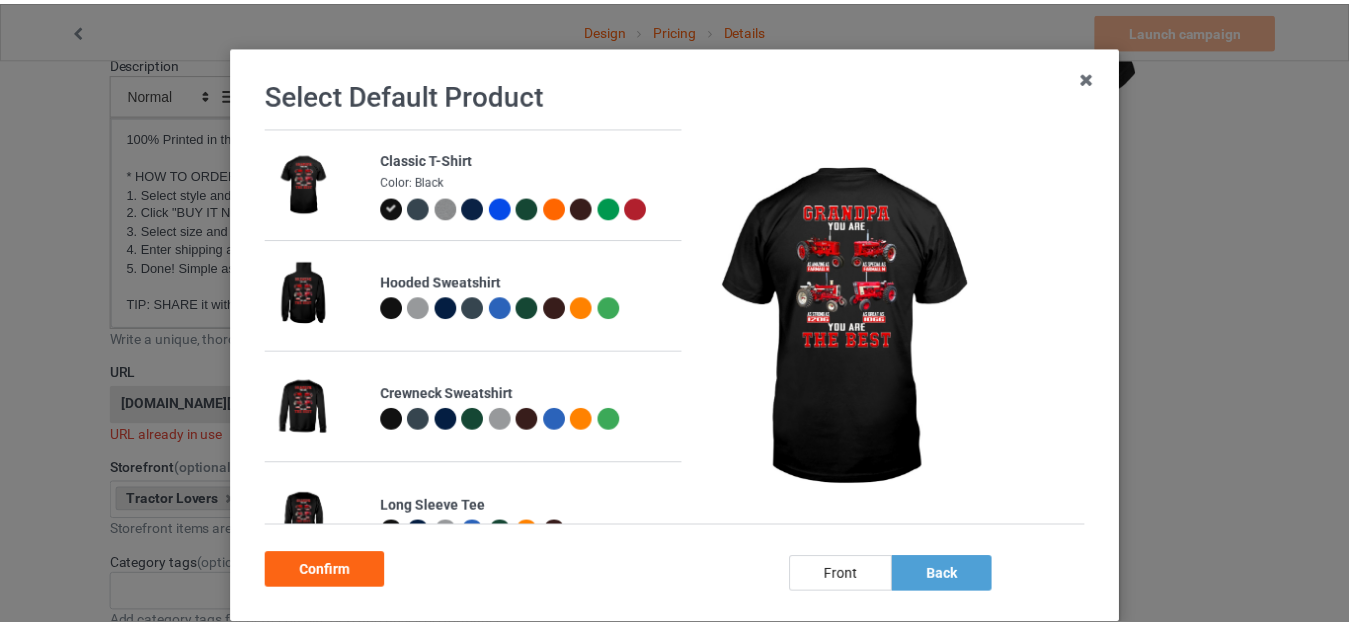 scroll, scrollTop: 100, scrollLeft: 0, axis: vertical 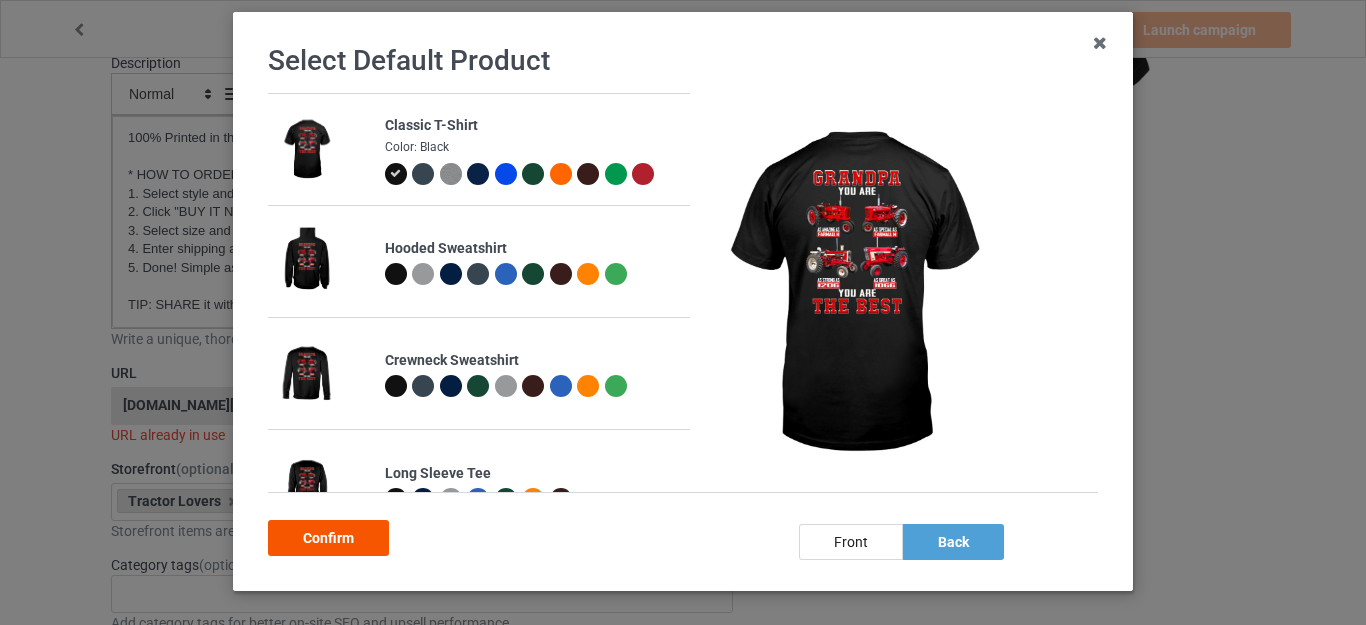 click on "Confirm" at bounding box center (328, 538) 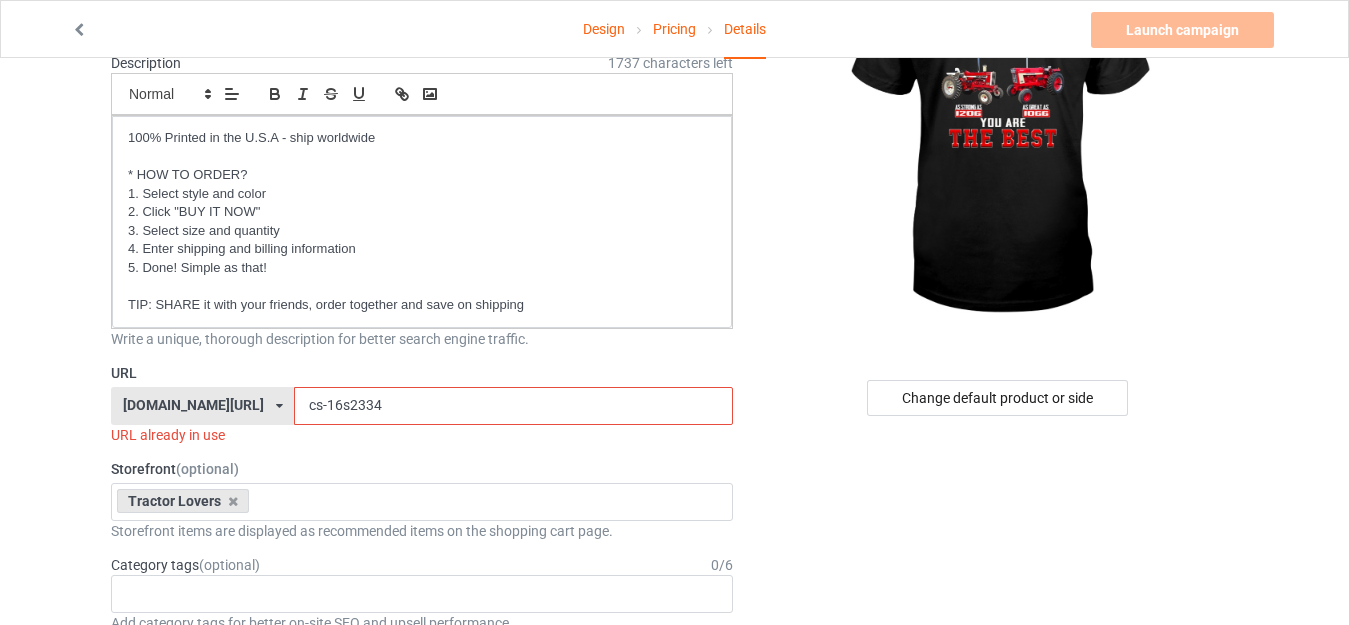 click on "cs-16s2334" at bounding box center [513, 406] 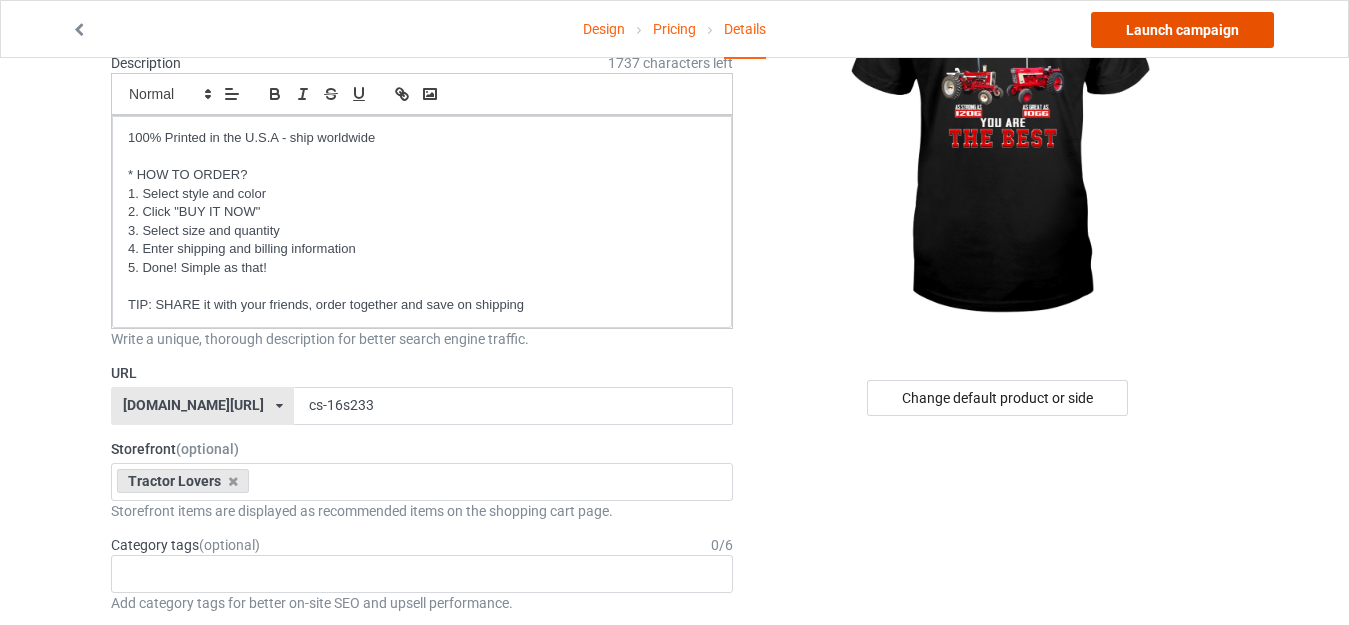 click on "Launch campaign" at bounding box center (1182, 30) 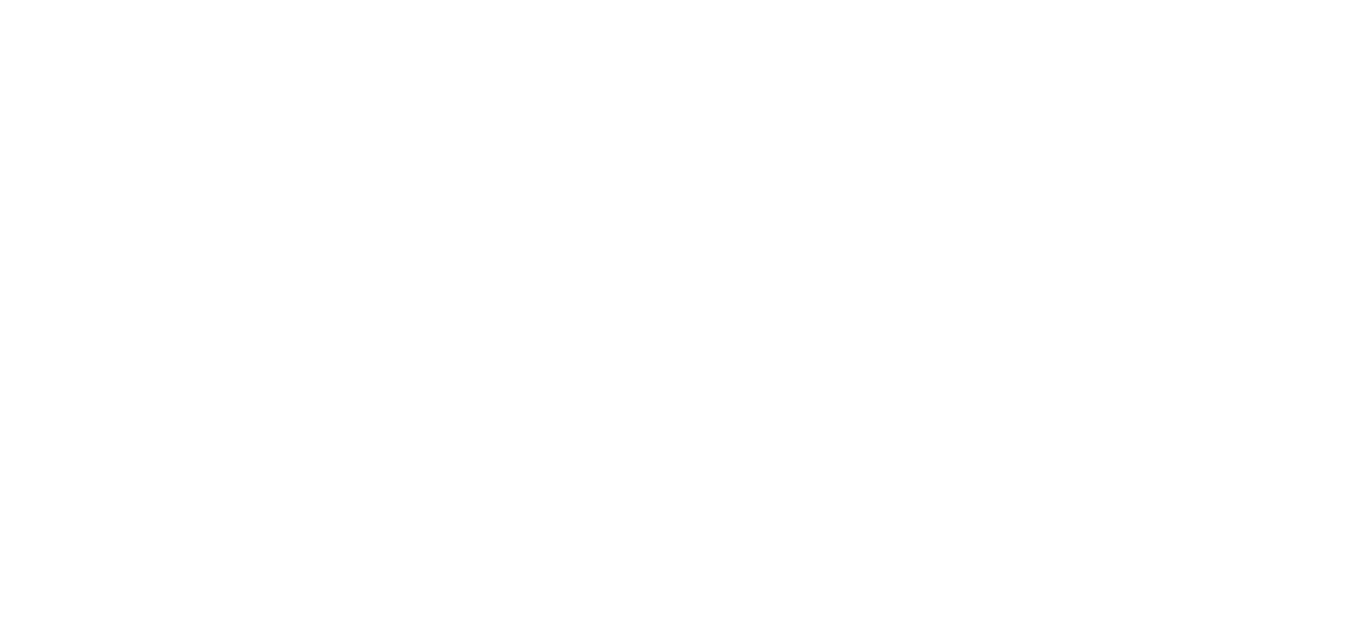 scroll, scrollTop: 0, scrollLeft: 0, axis: both 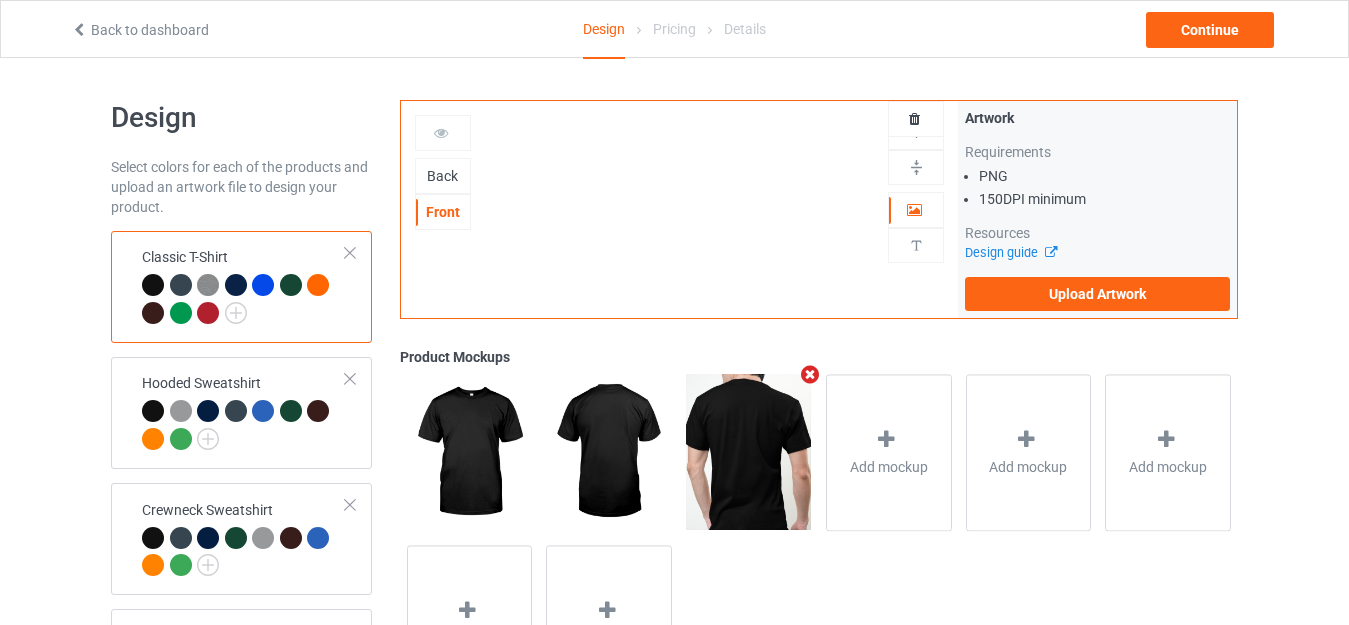 click on "Back" at bounding box center [443, 176] 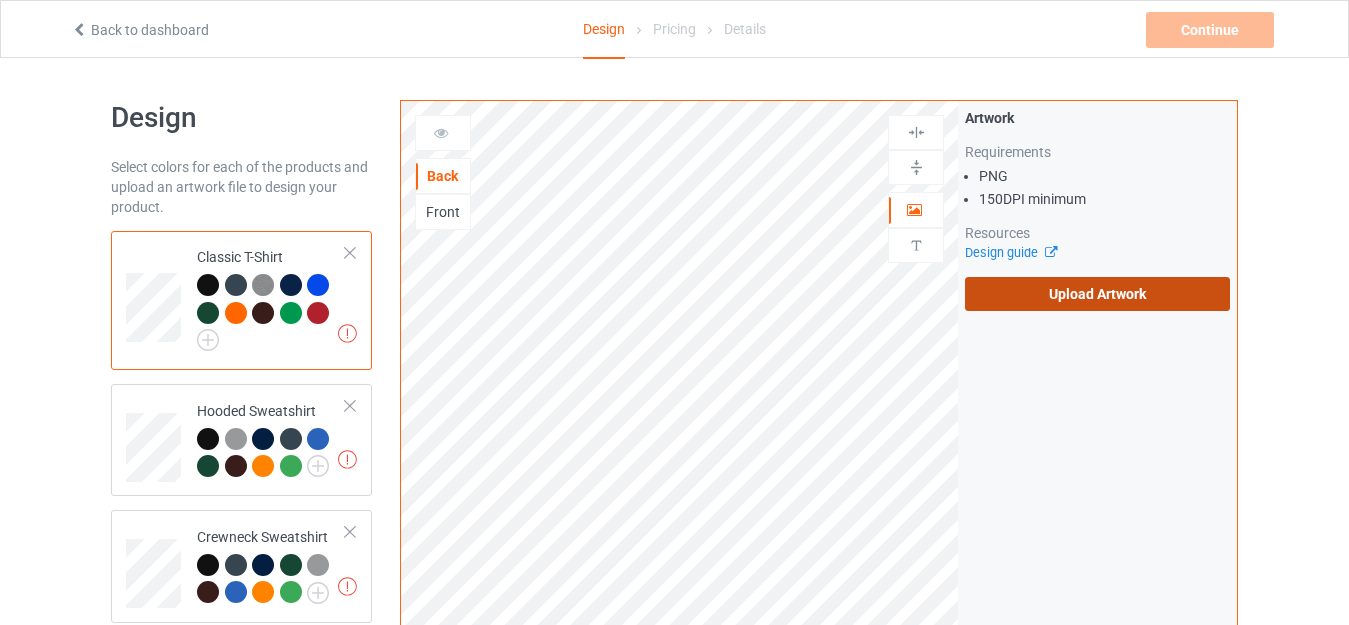 click on "Upload Artwork" at bounding box center [1097, 294] 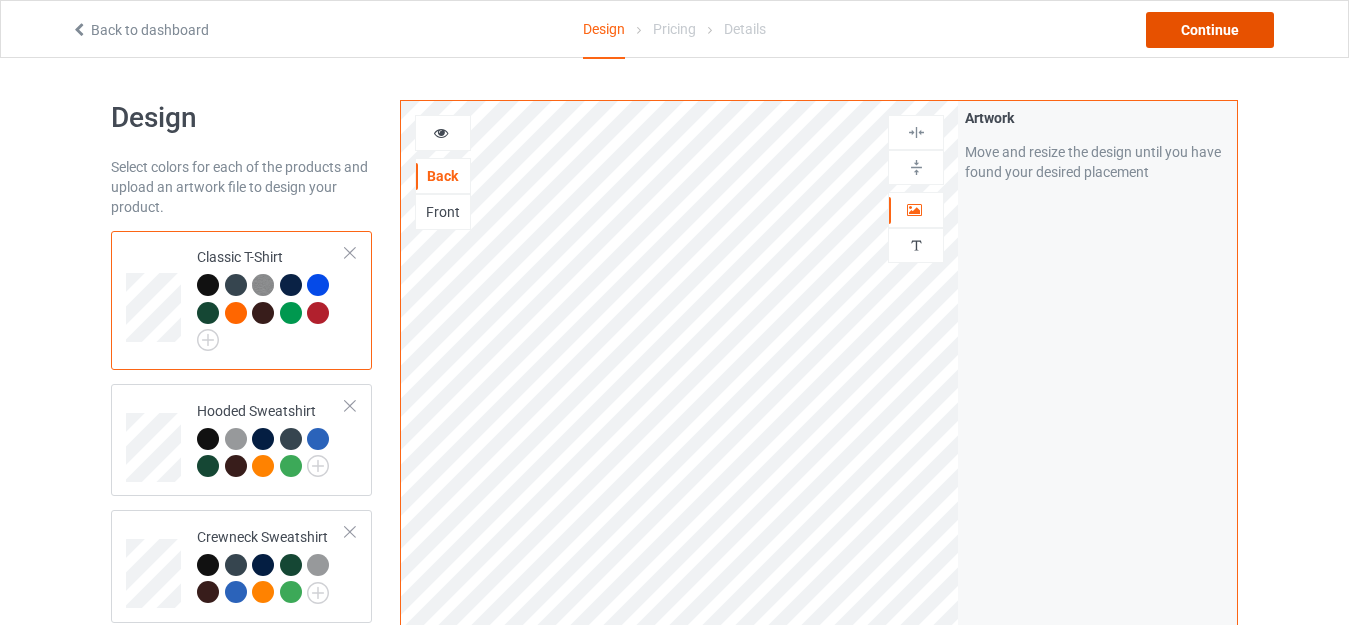 click on "Continue" at bounding box center (1210, 30) 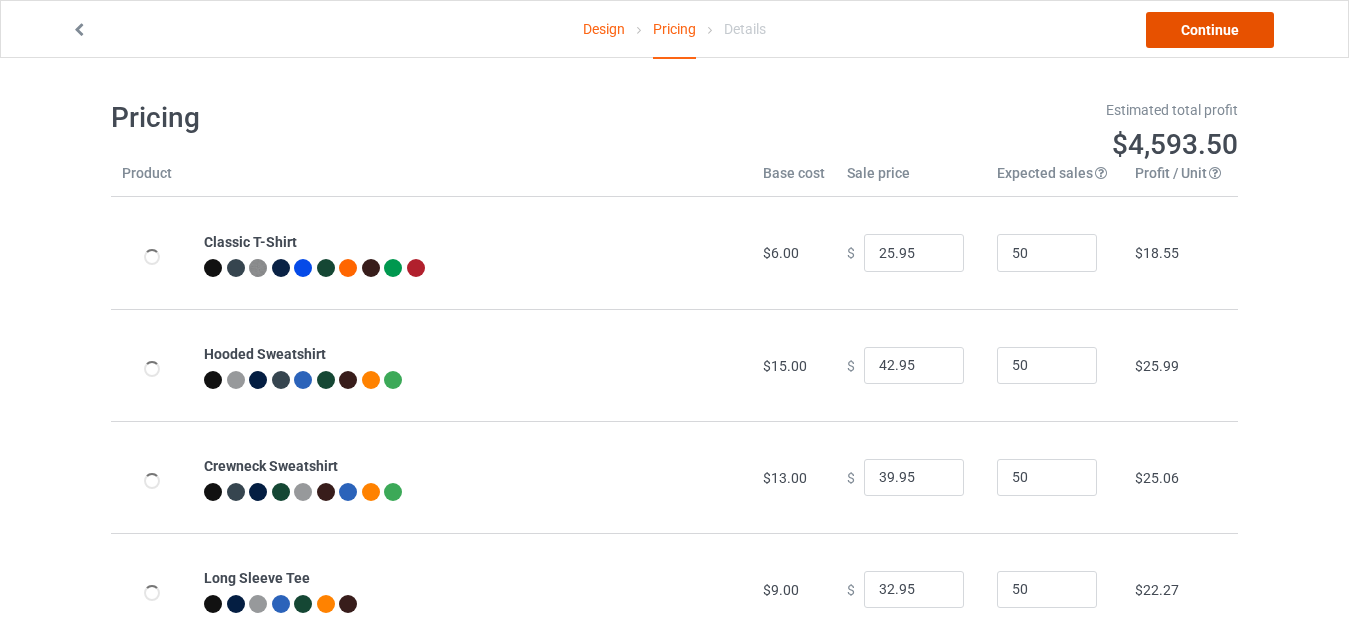 click on "Continue" at bounding box center (1210, 30) 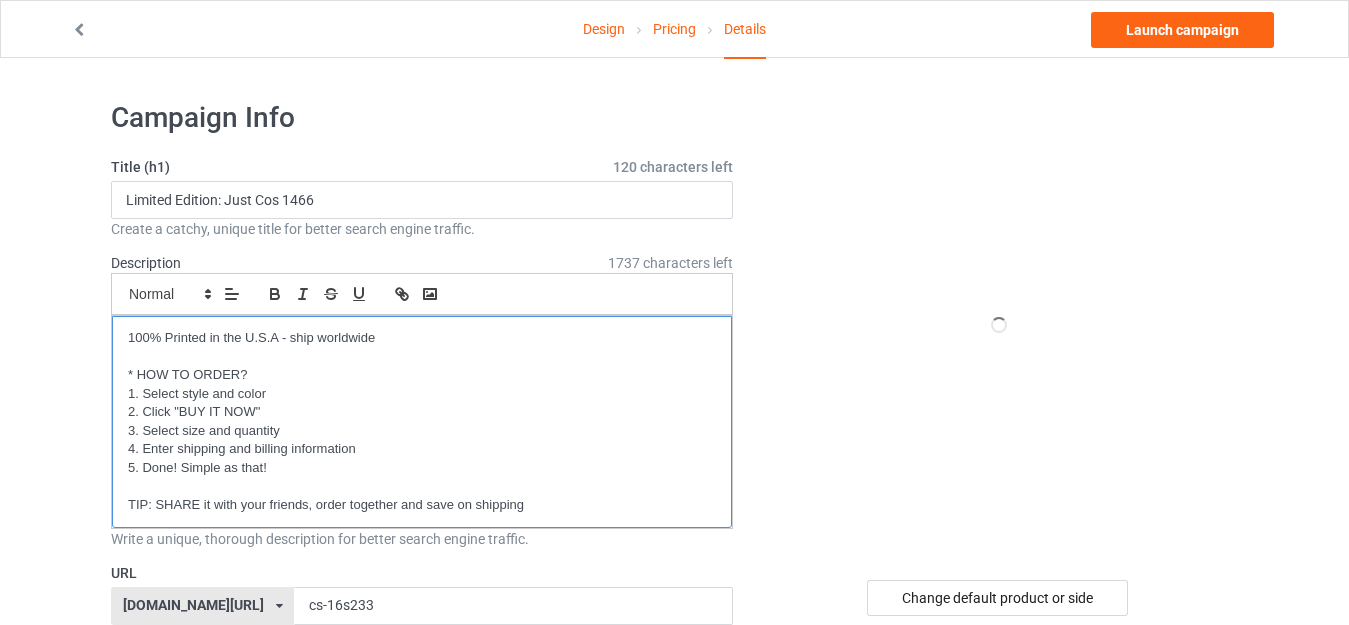click on "2. Click "BUY IT NOW"" at bounding box center [422, 412] 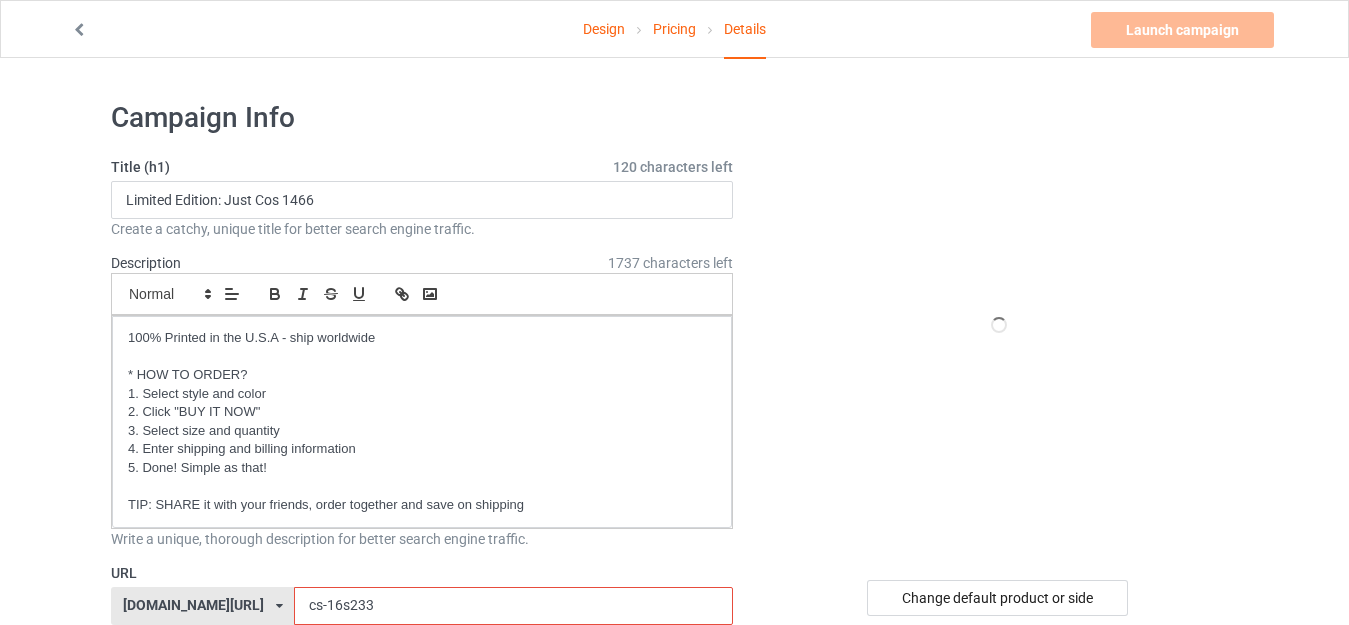 click on "cs-16s233" at bounding box center (513, 606) 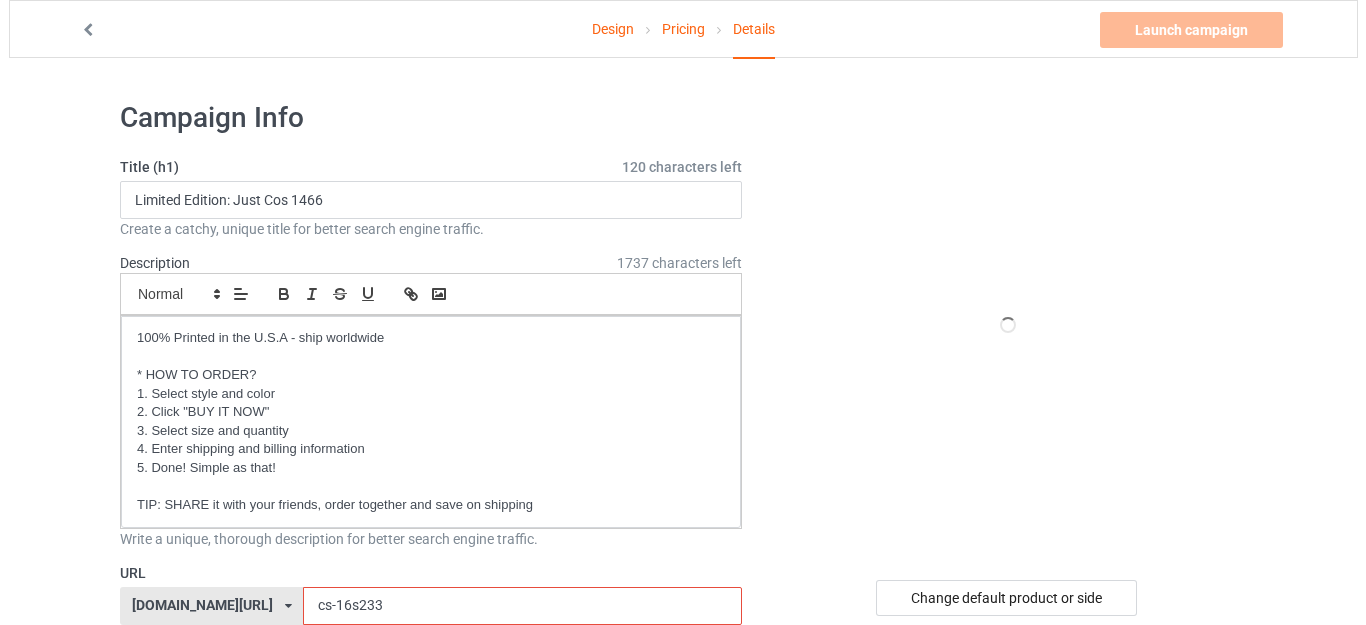 scroll, scrollTop: 200, scrollLeft: 0, axis: vertical 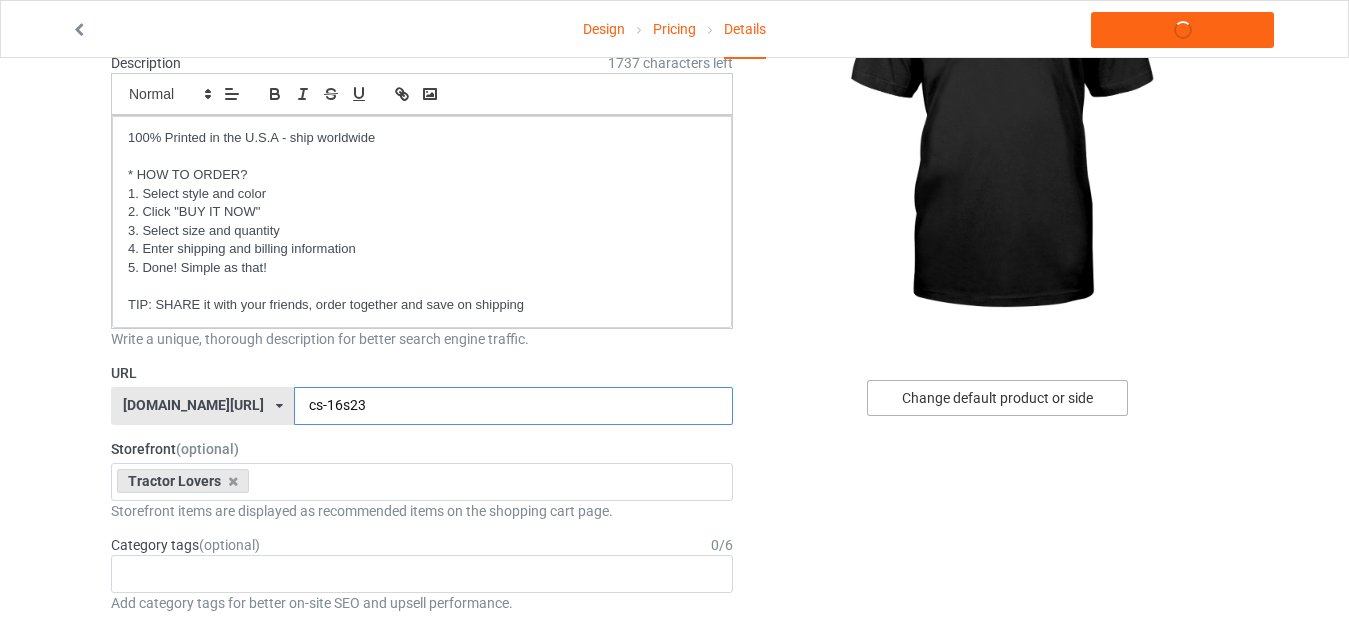 type on "cs-16s23" 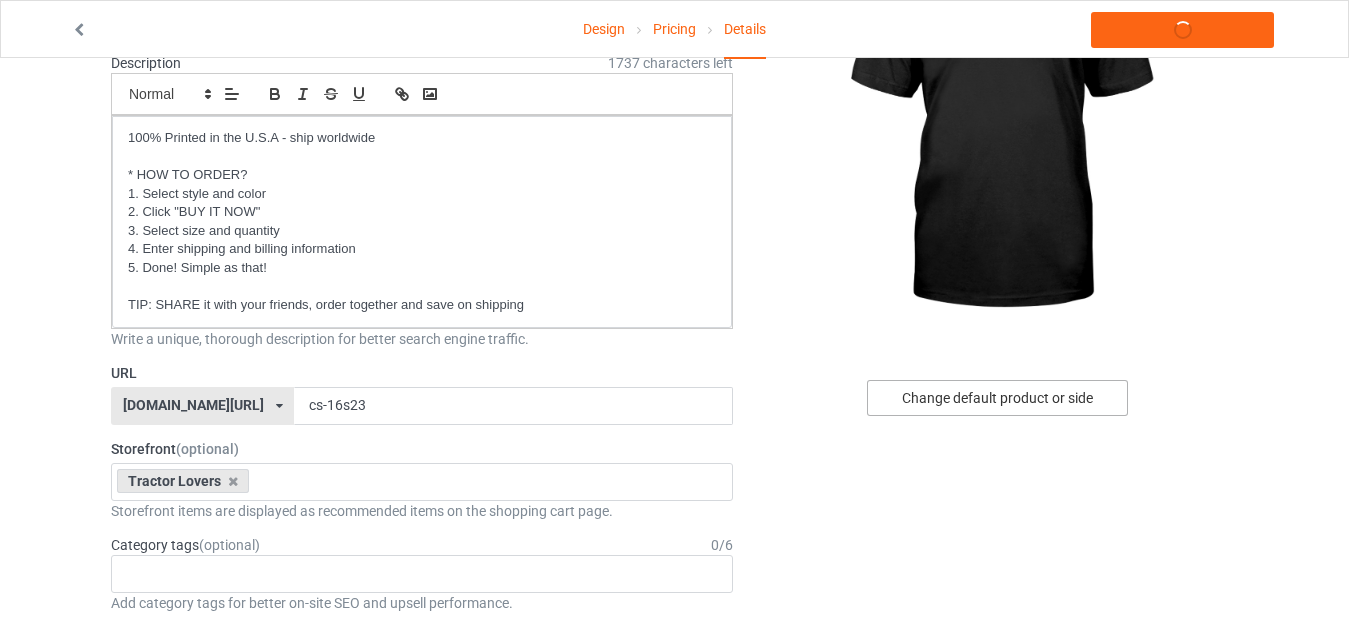 click on "Change default product or side" at bounding box center (997, 398) 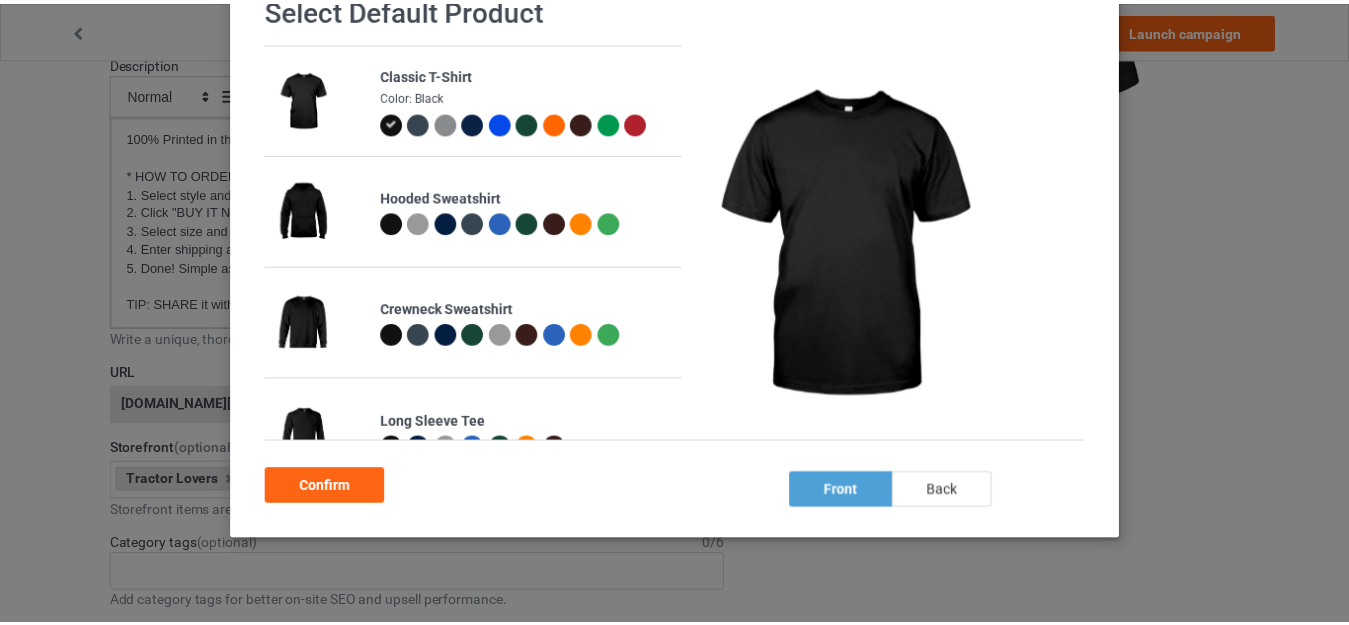 scroll, scrollTop: 178, scrollLeft: 0, axis: vertical 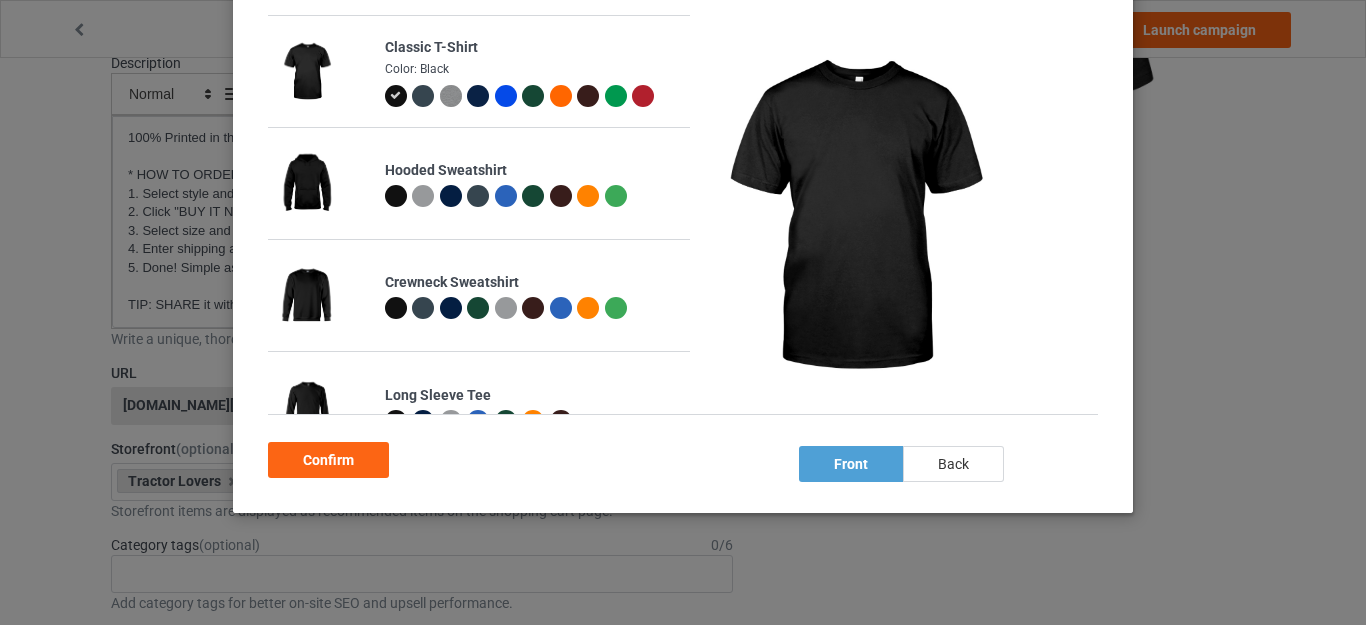 click on "back" at bounding box center (953, 464) 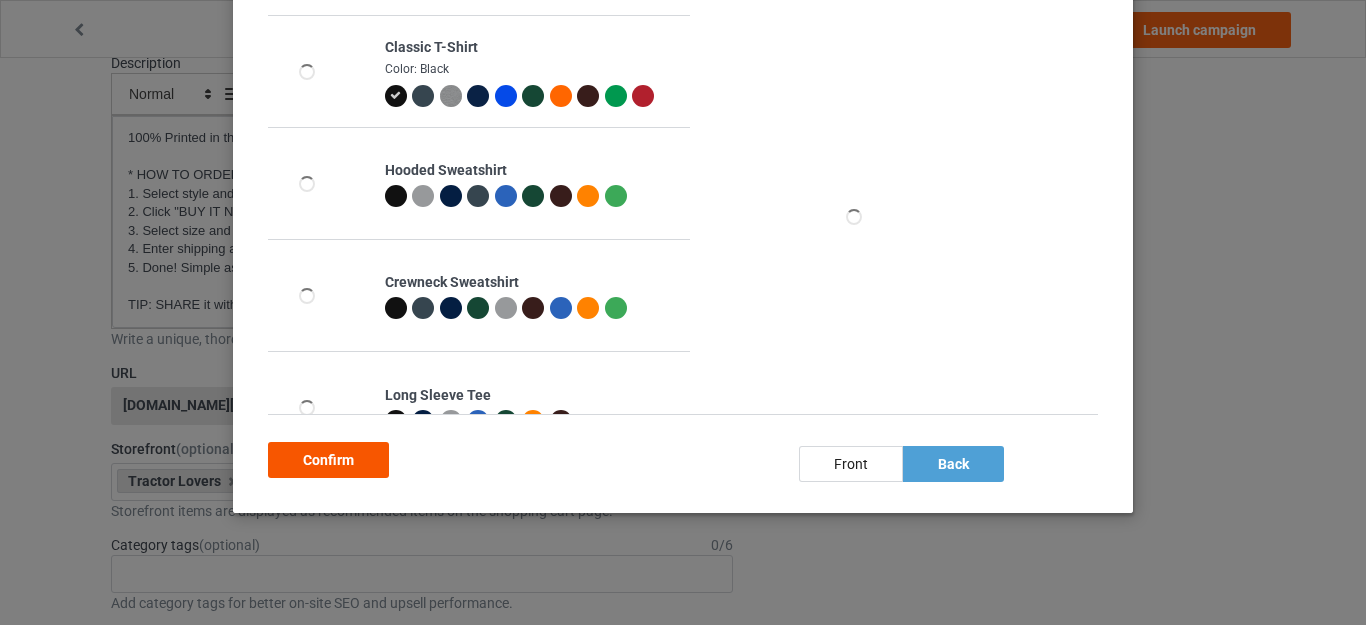 click on "Confirm" at bounding box center [328, 460] 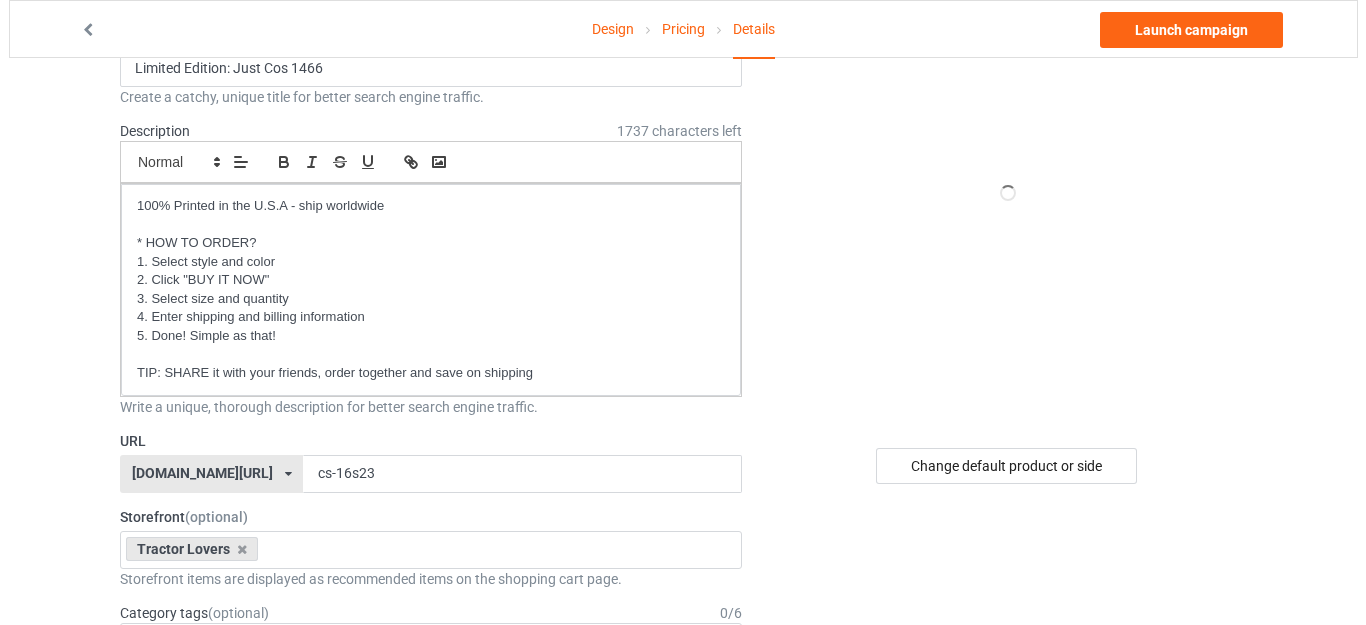 scroll, scrollTop: 0, scrollLeft: 0, axis: both 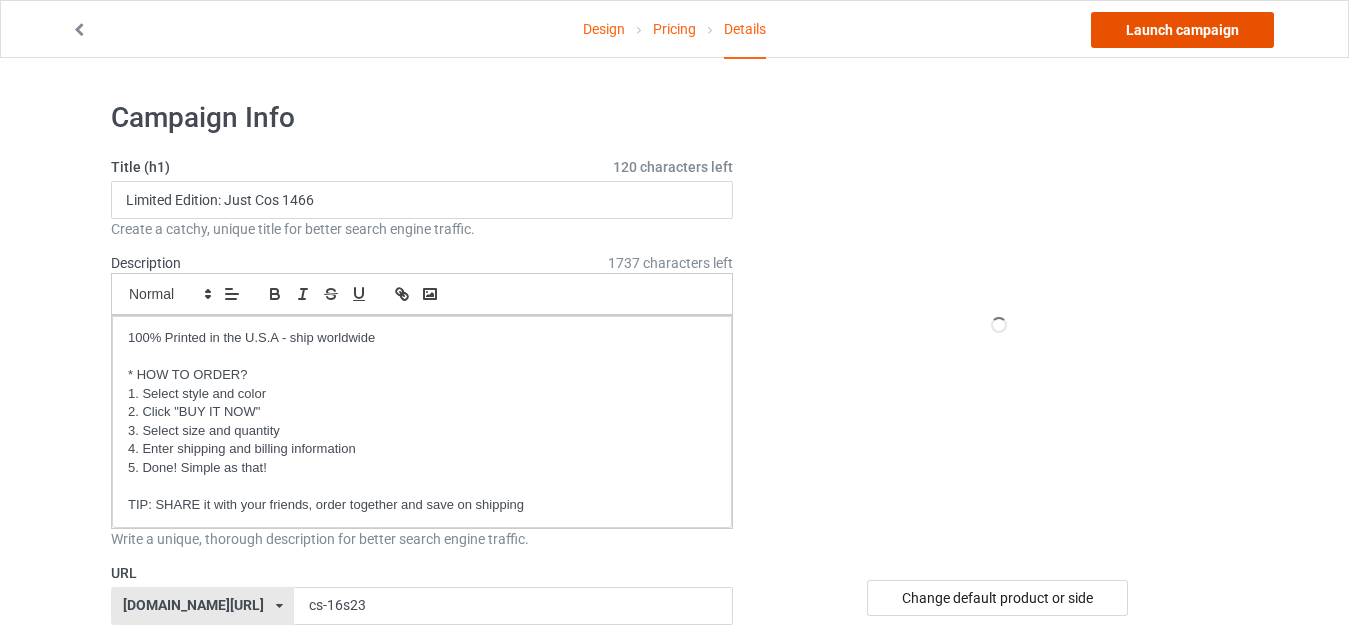 click on "Launch campaign" at bounding box center [1182, 30] 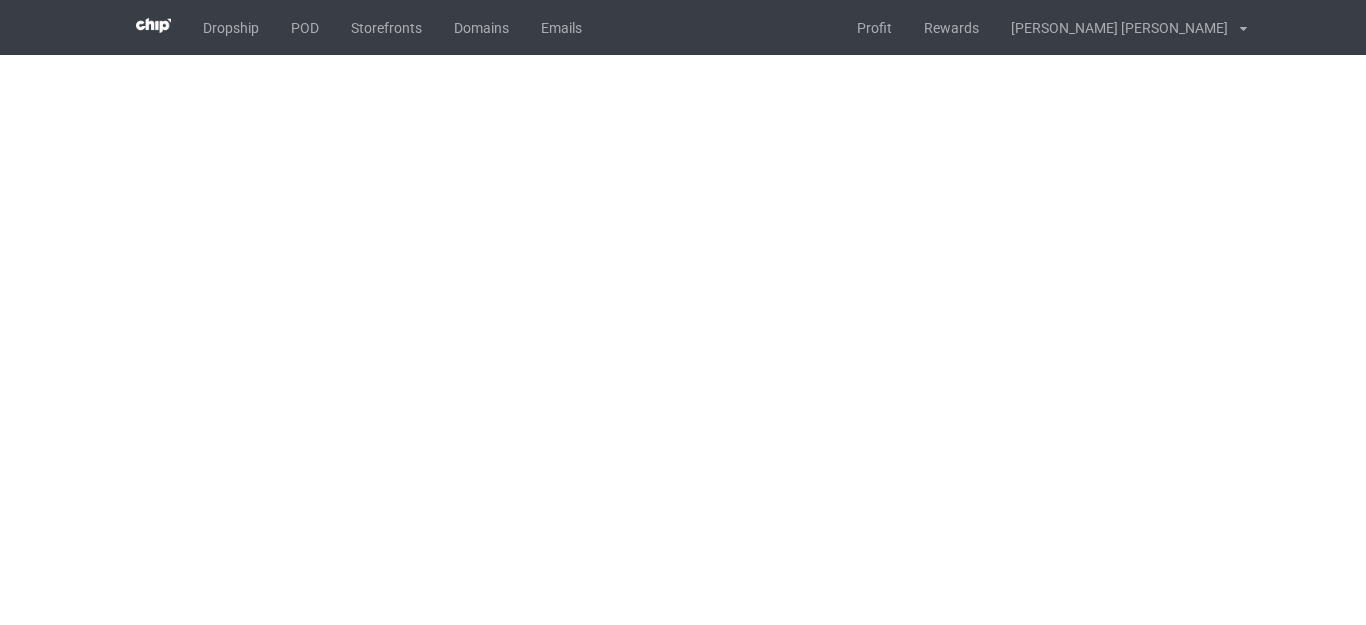 scroll, scrollTop: 0, scrollLeft: 0, axis: both 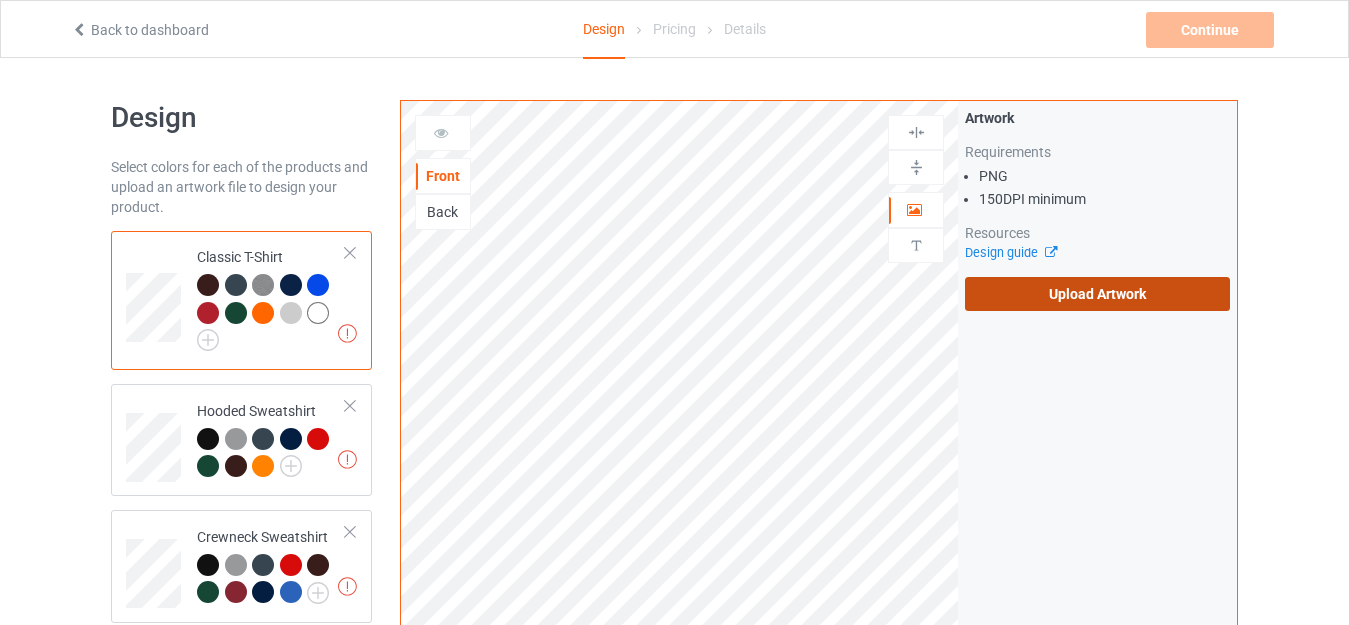 click on "Upload Artwork" at bounding box center (1097, 294) 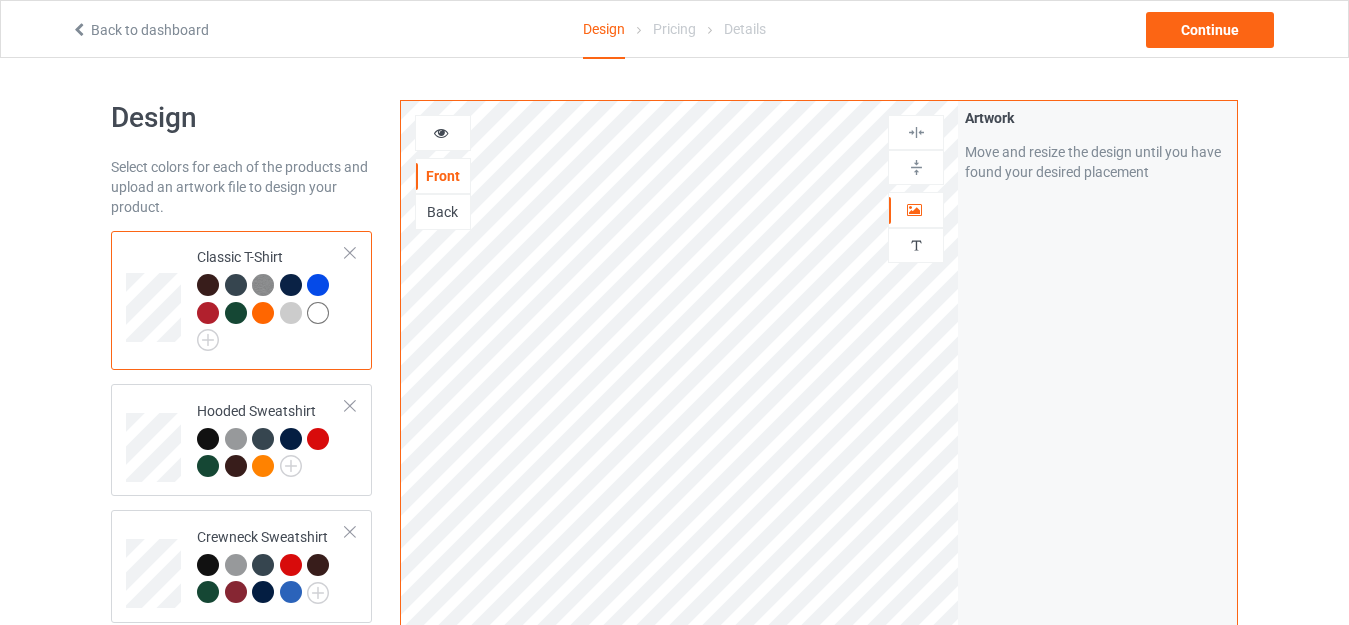 click at bounding box center (263, 285) 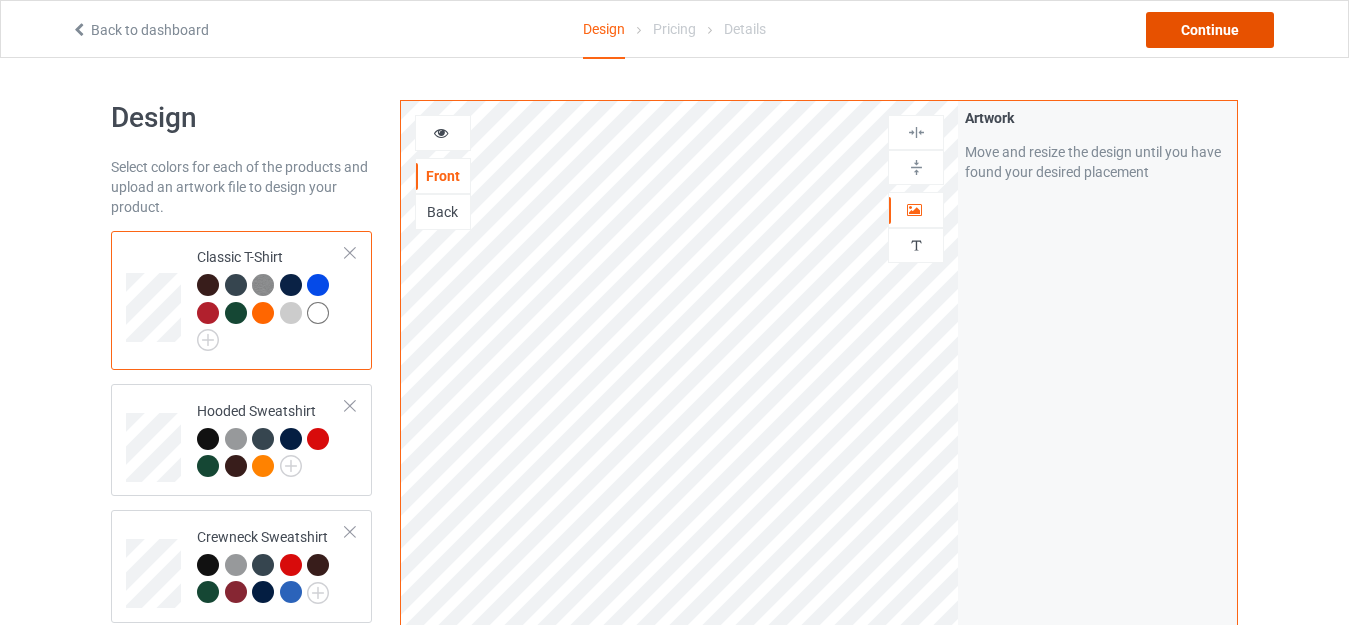 click on "Continue" at bounding box center [1210, 30] 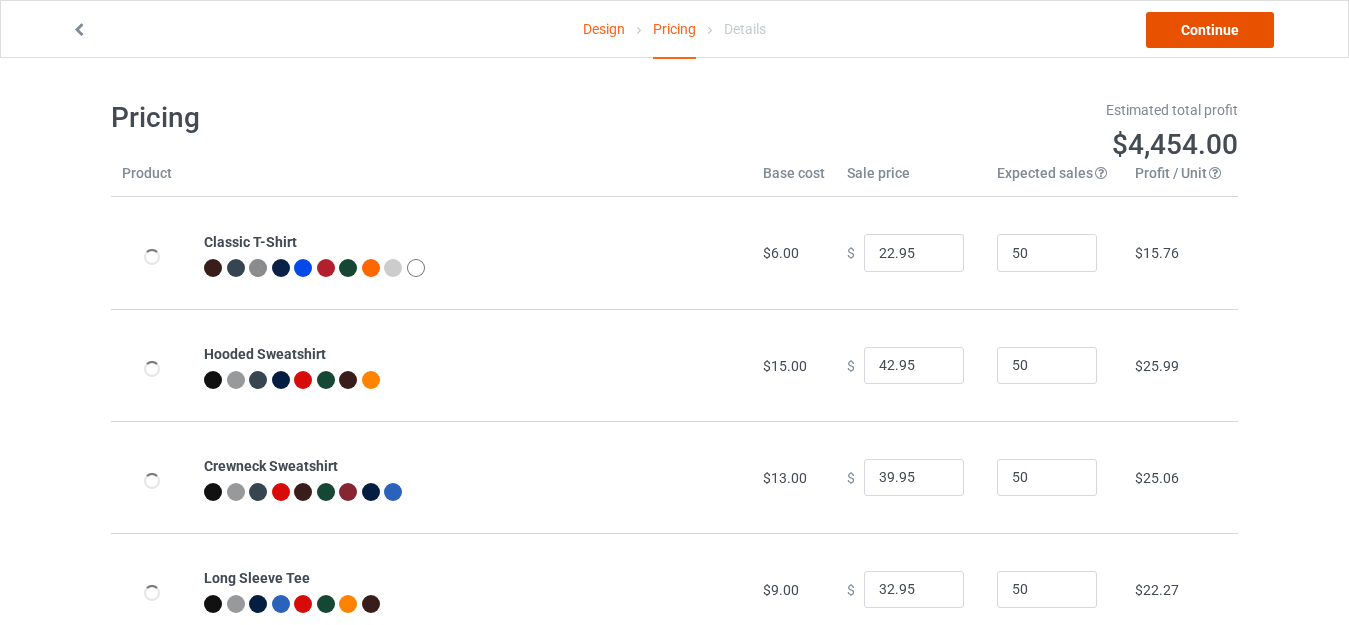 click on "Continue" at bounding box center [1210, 30] 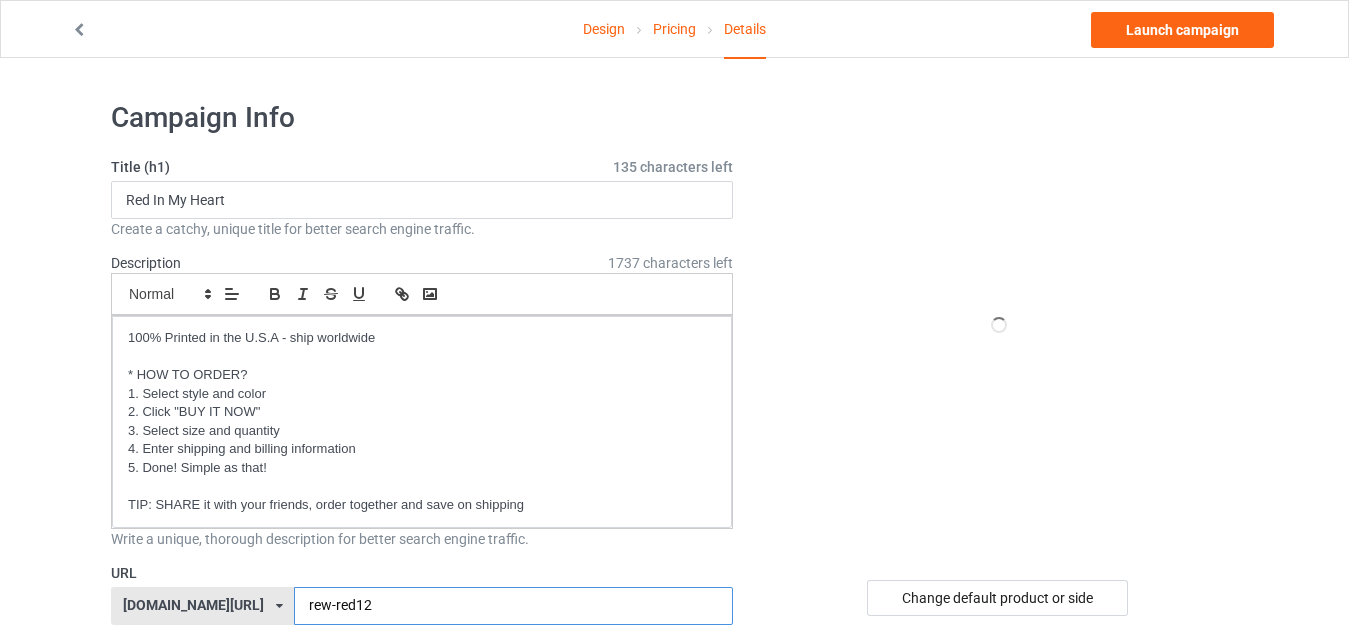 click on "rew-red12" at bounding box center [513, 606] 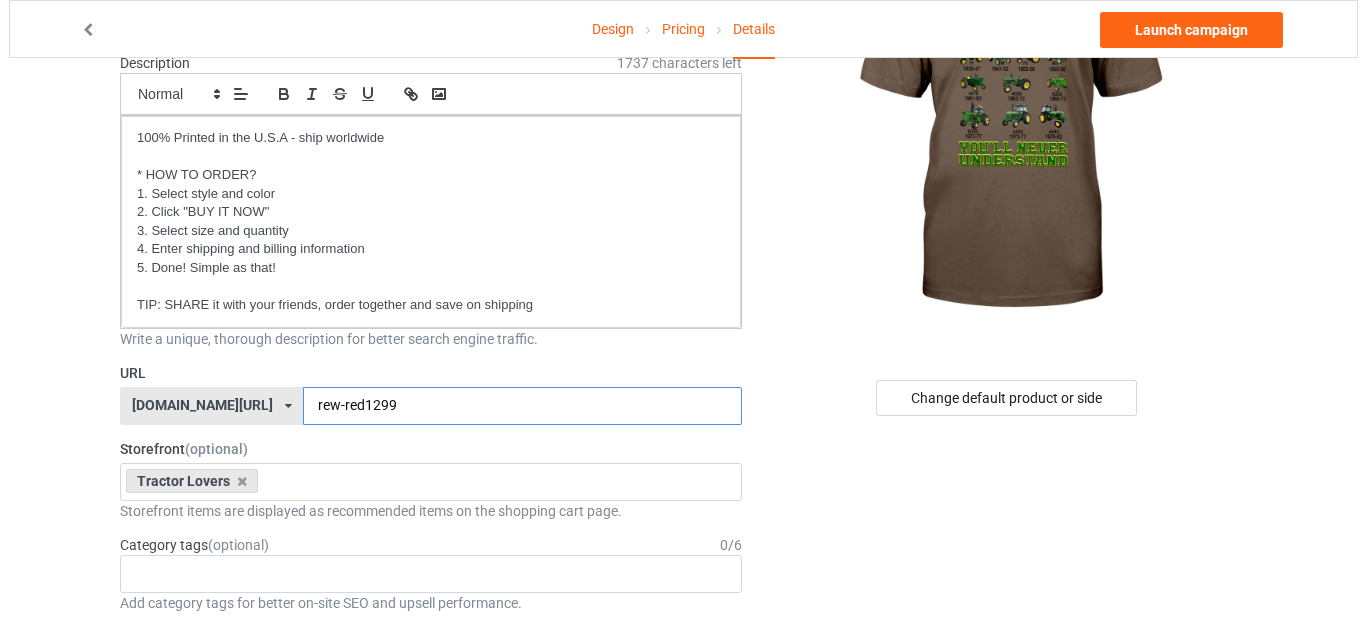 scroll, scrollTop: 0, scrollLeft: 0, axis: both 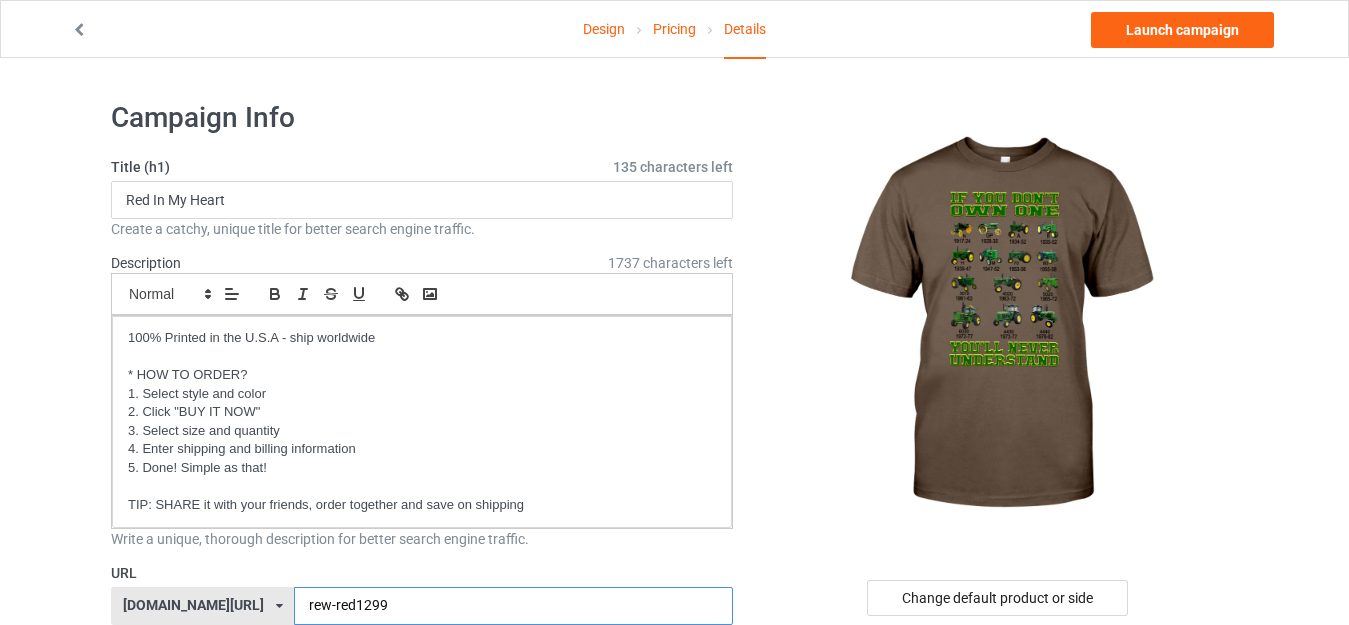 type on "rew-red1299" 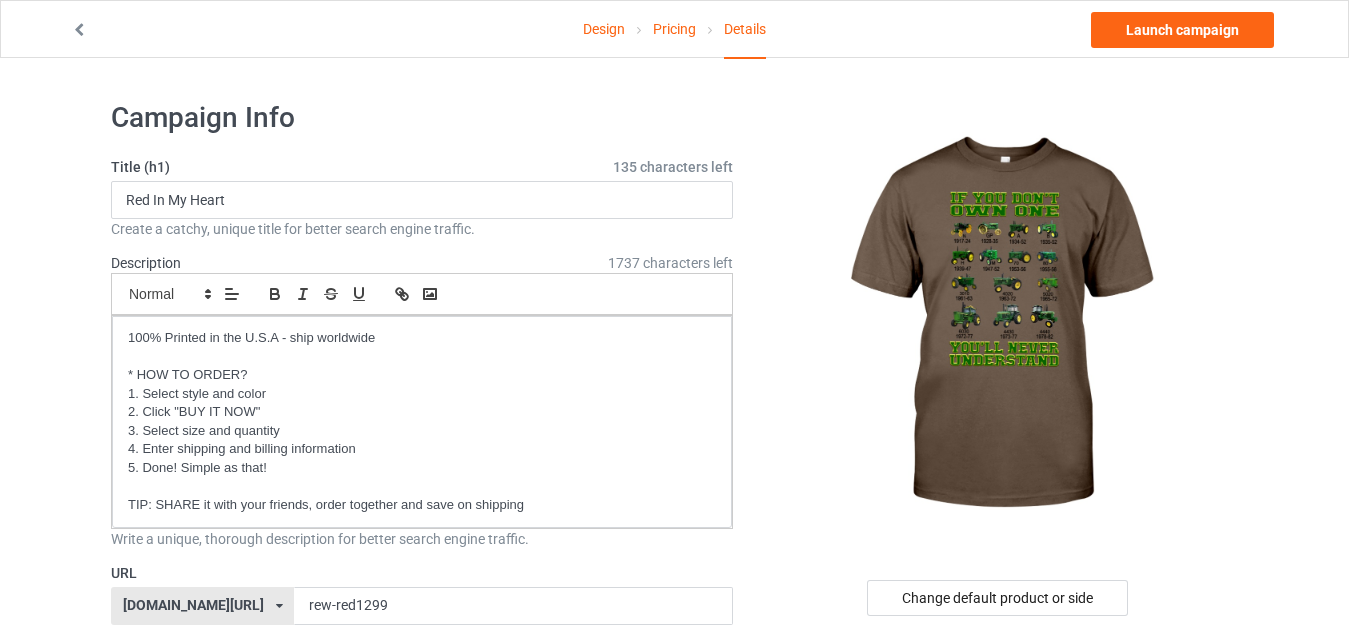 click on "Design" at bounding box center [604, 29] 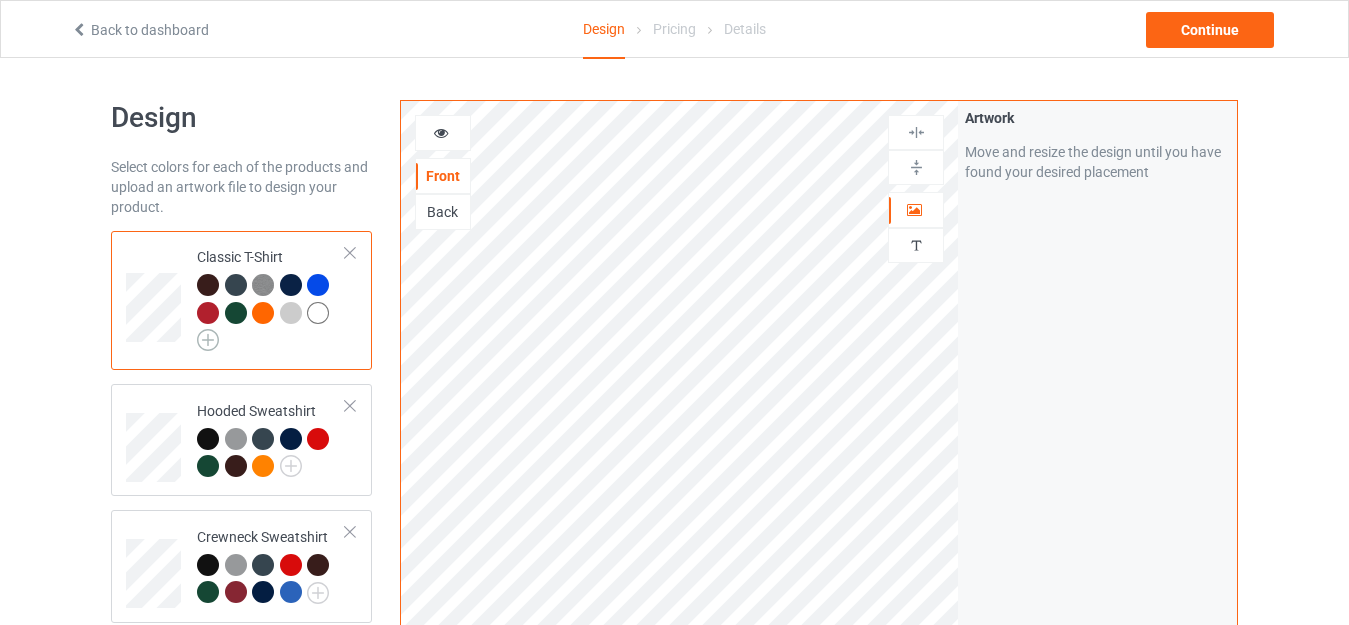 click at bounding box center (208, 340) 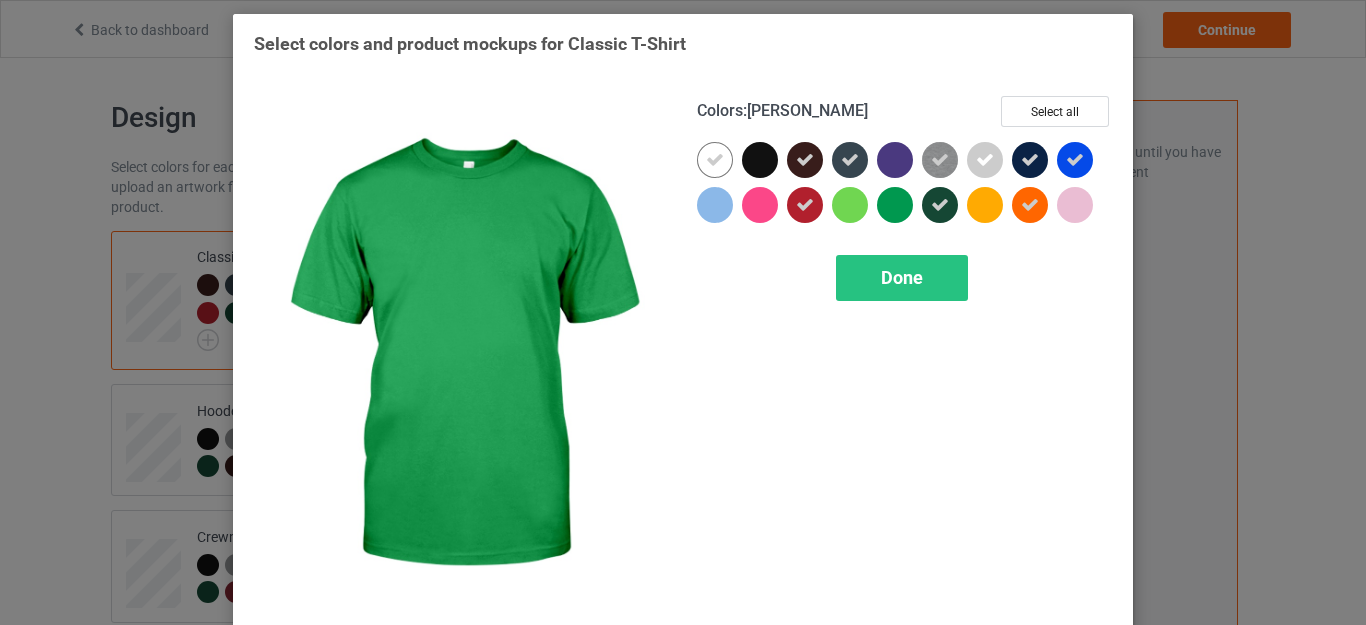 click at bounding box center [895, 205] 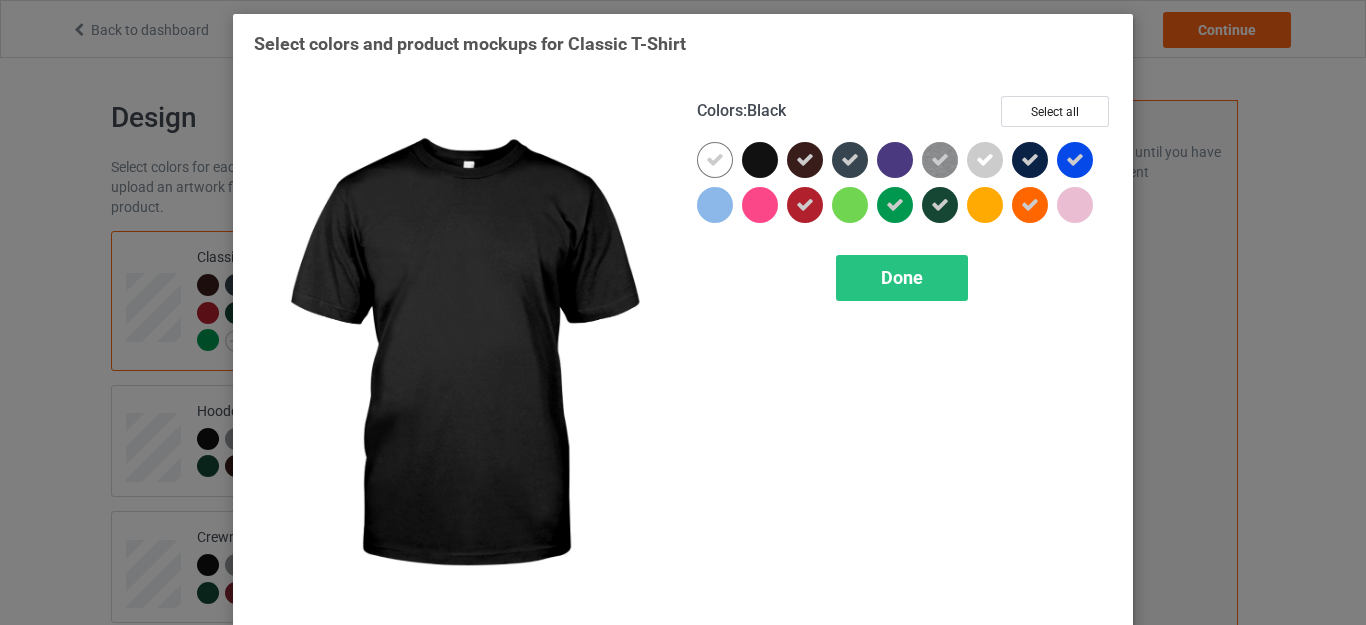 click at bounding box center [760, 160] 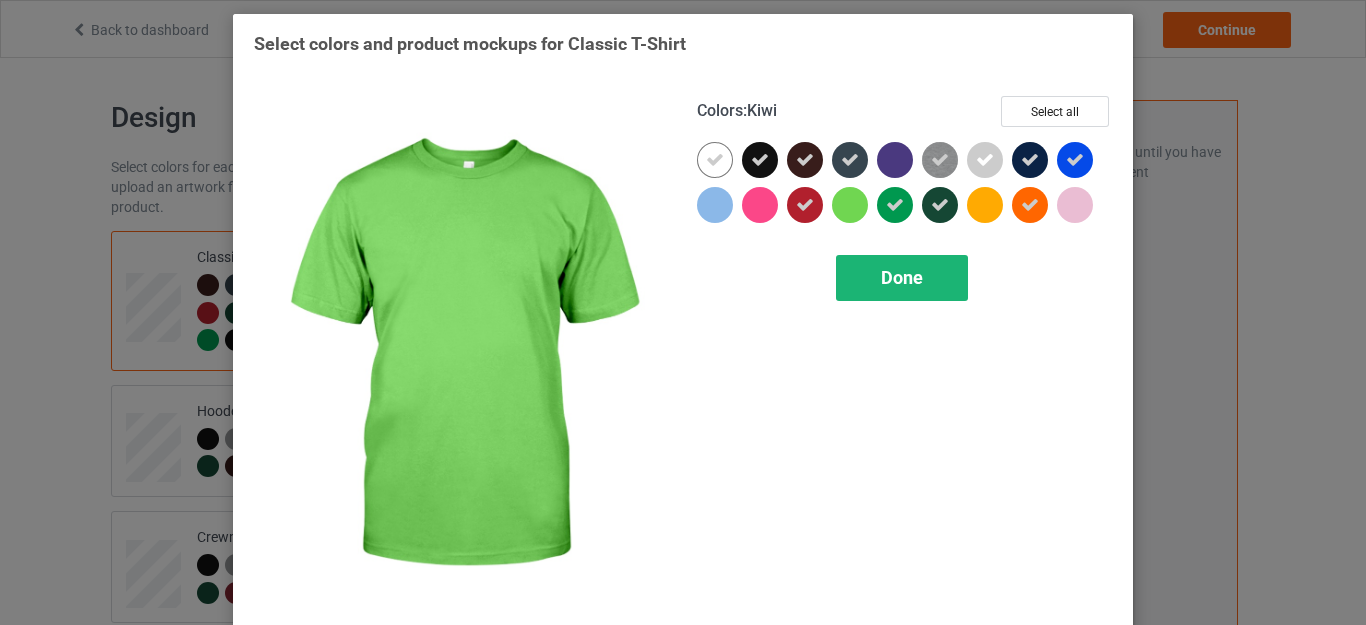 click on "Done" at bounding box center [902, 277] 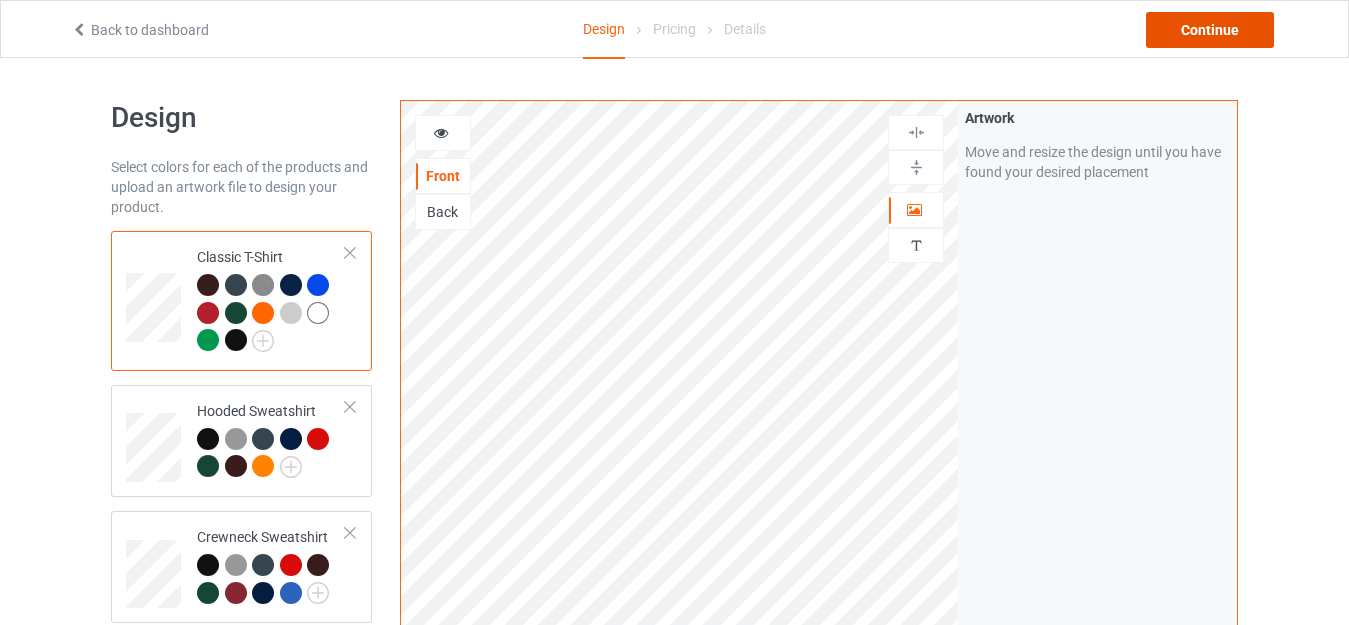 click on "Continue" at bounding box center [1210, 30] 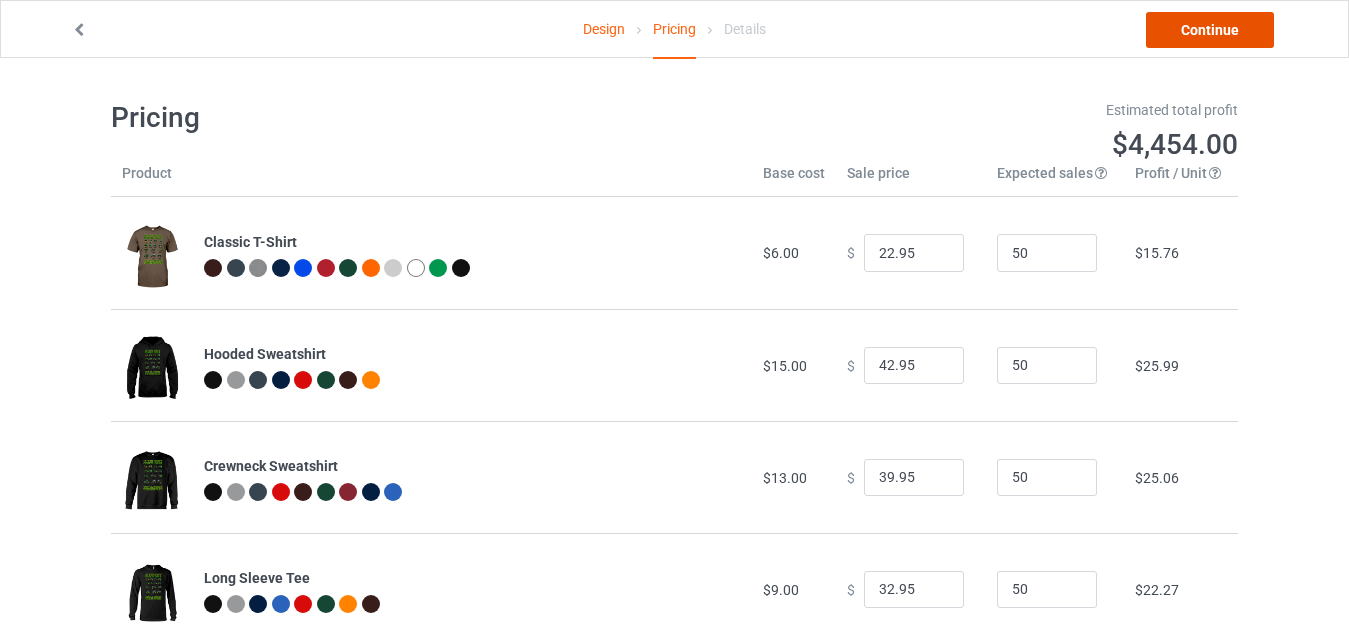 click on "Continue" at bounding box center (1210, 30) 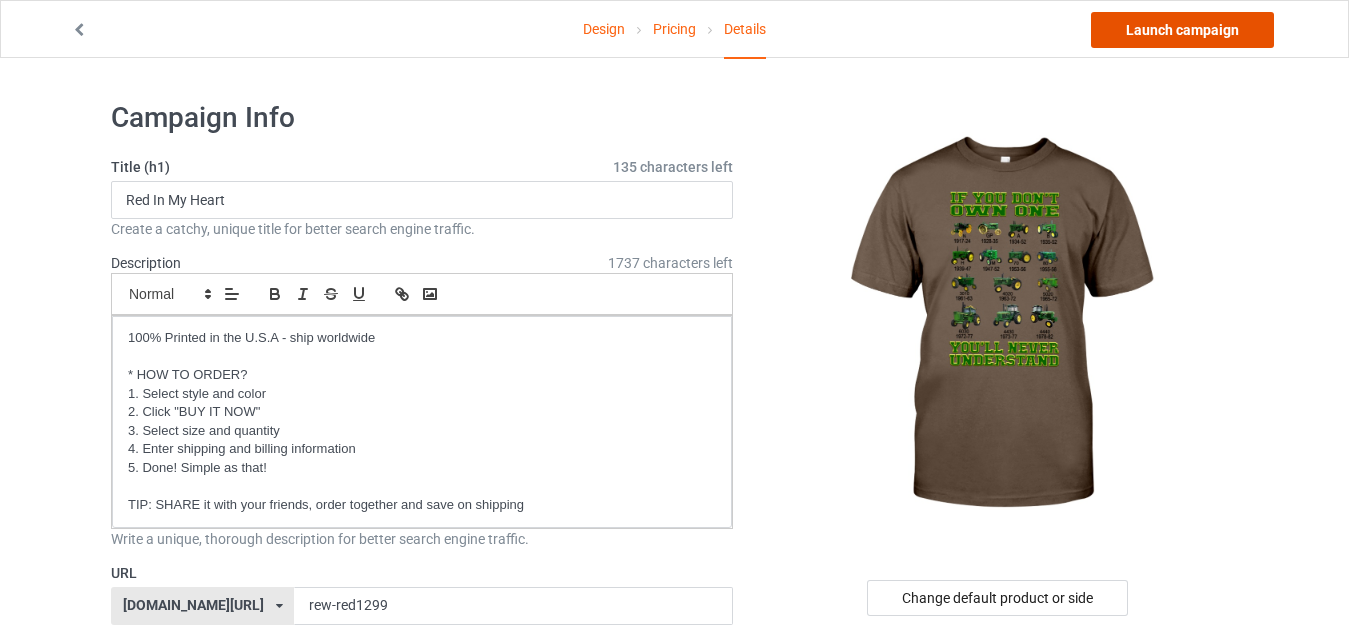 click on "Launch campaign" at bounding box center (1182, 30) 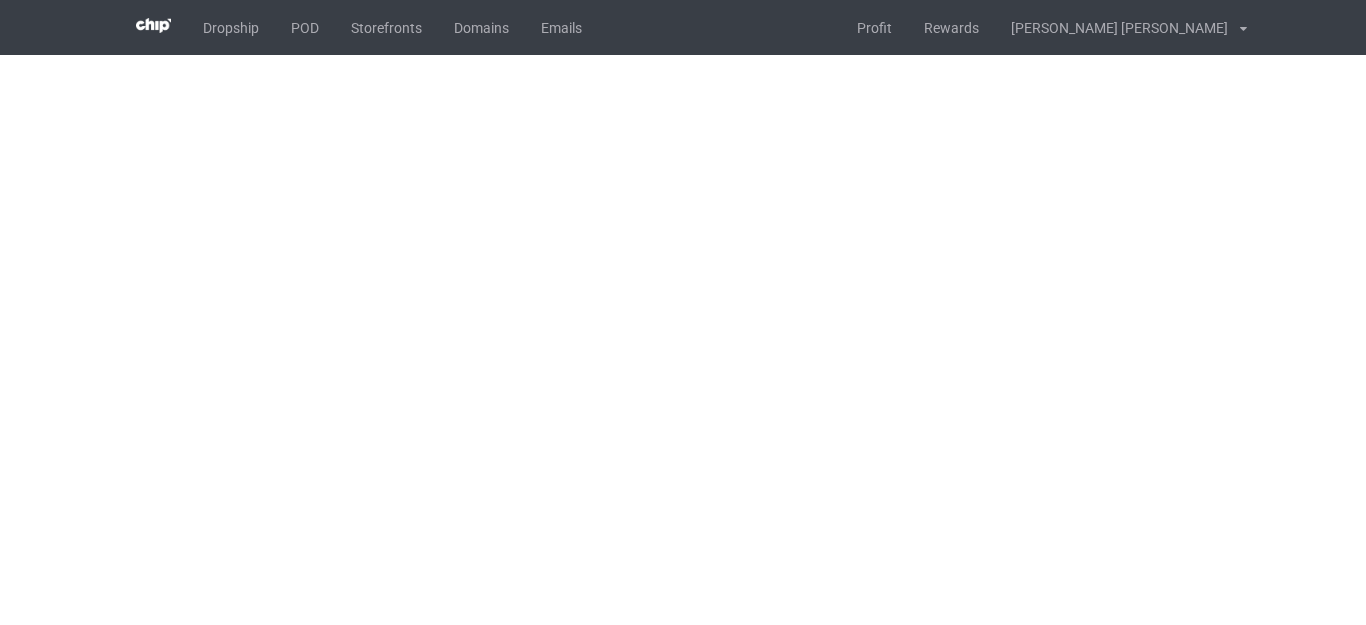scroll, scrollTop: 0, scrollLeft: 0, axis: both 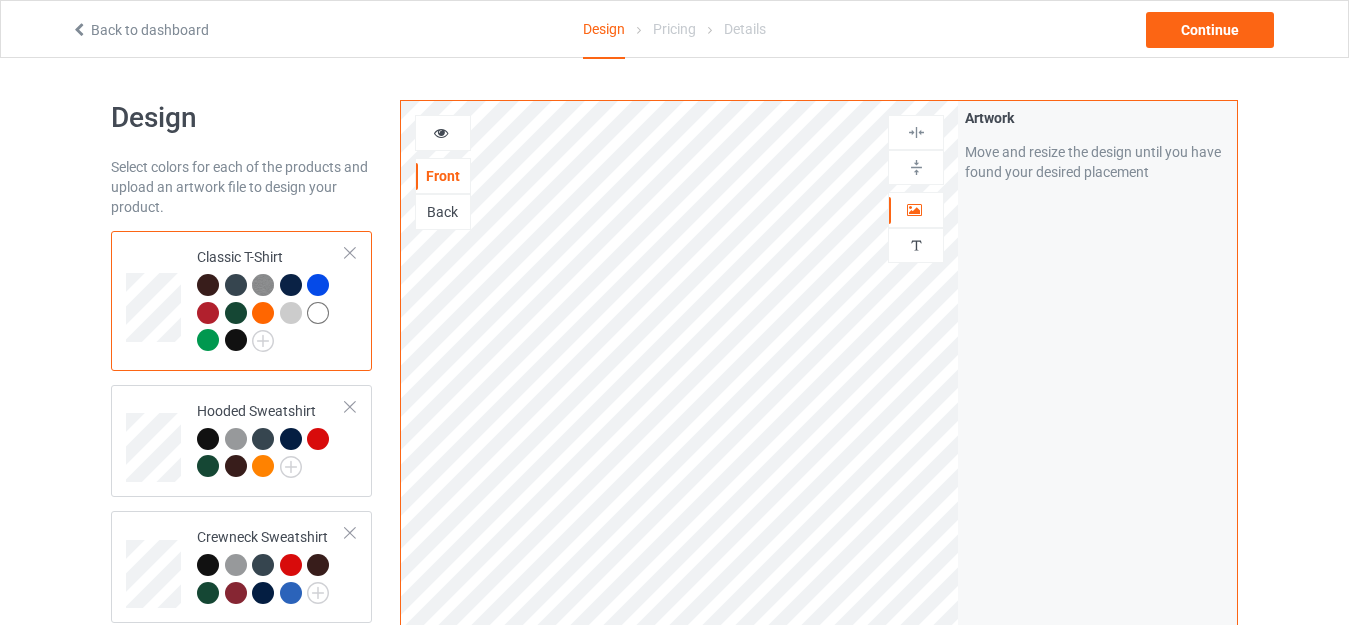 click at bounding box center (236, 340) 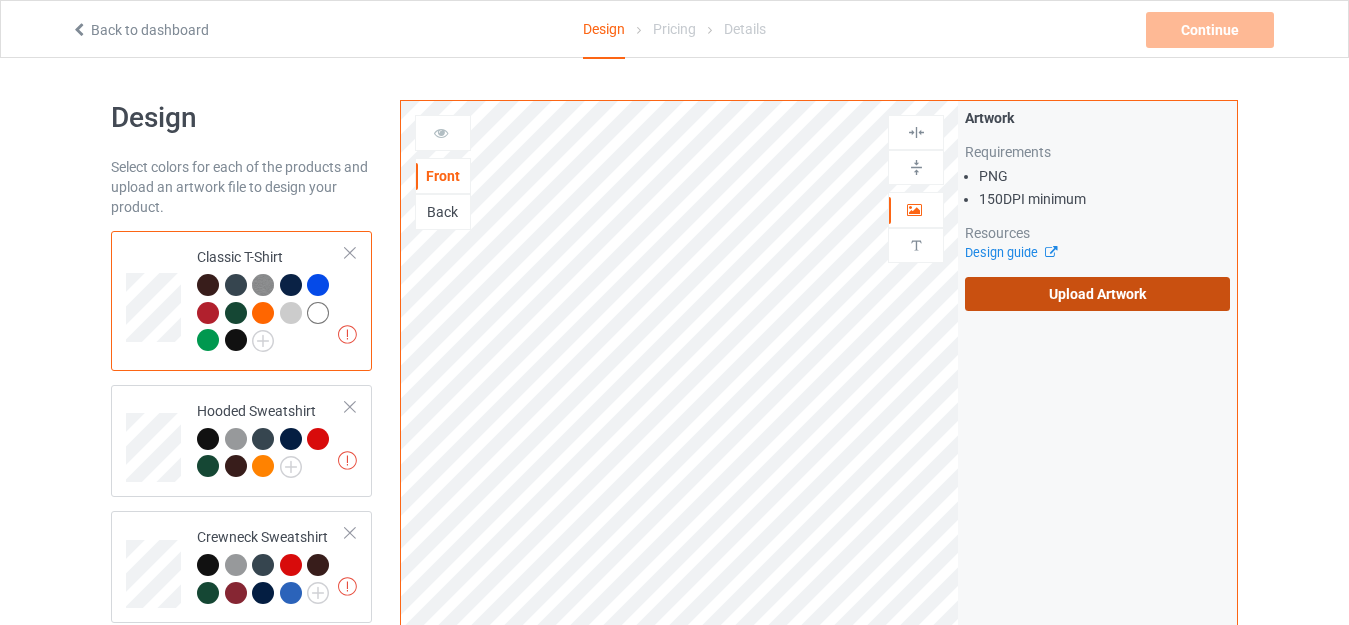 click on "Upload Artwork" at bounding box center (1097, 294) 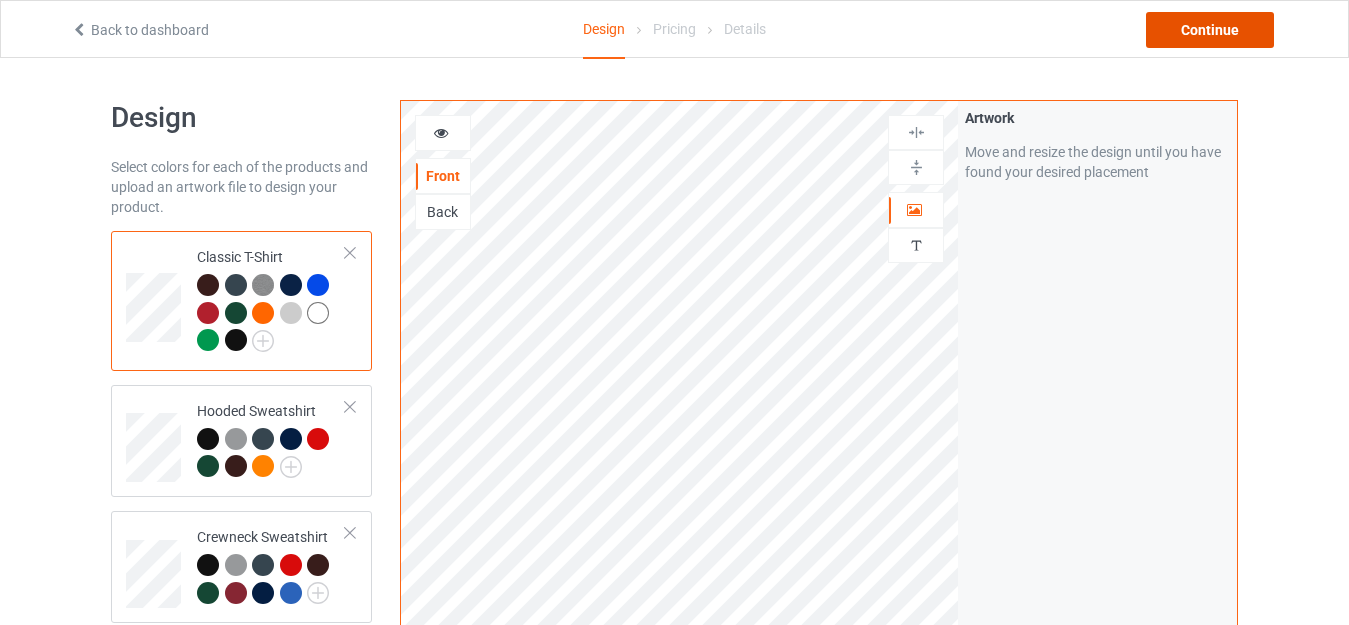 click on "Continue" at bounding box center [1210, 30] 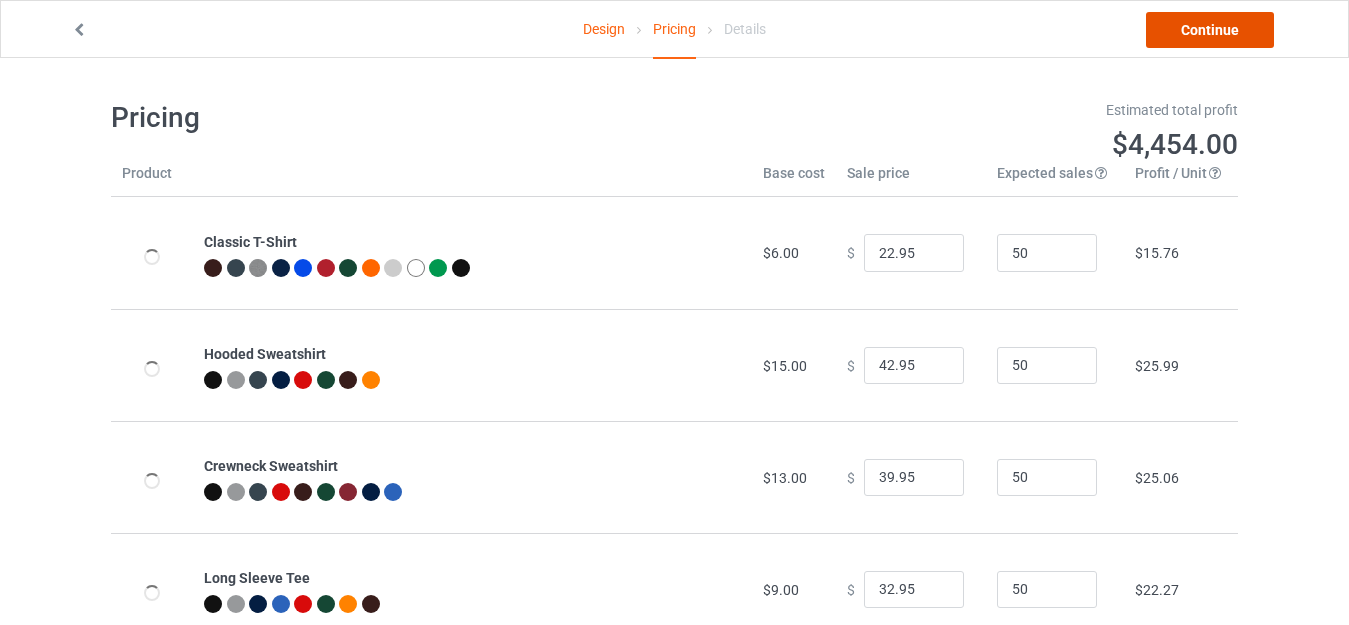click on "Continue" at bounding box center (1210, 30) 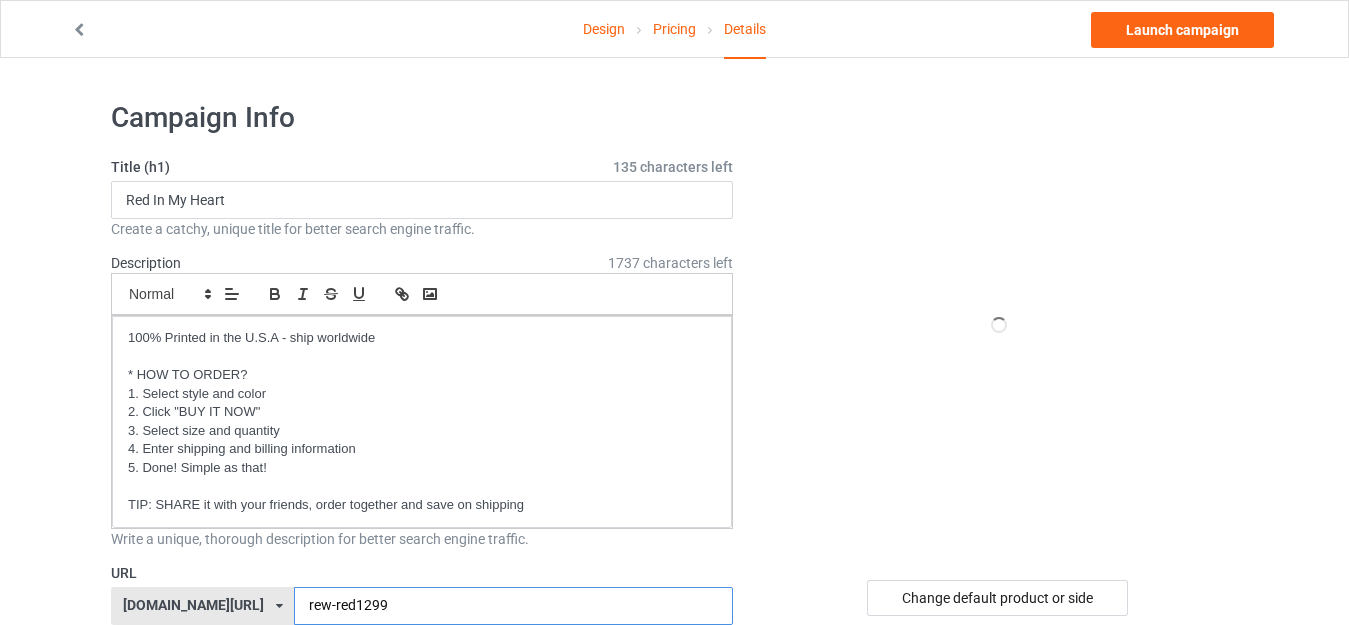 click on "rew-red1299" at bounding box center [513, 606] 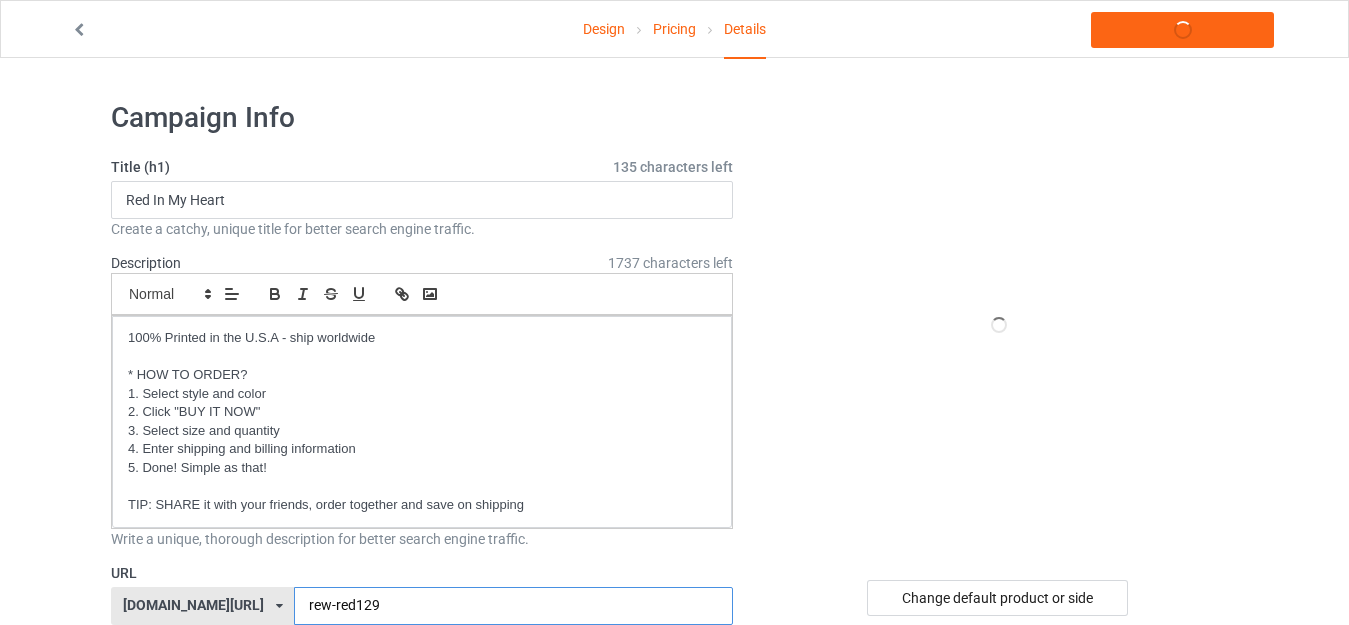 scroll, scrollTop: 200, scrollLeft: 0, axis: vertical 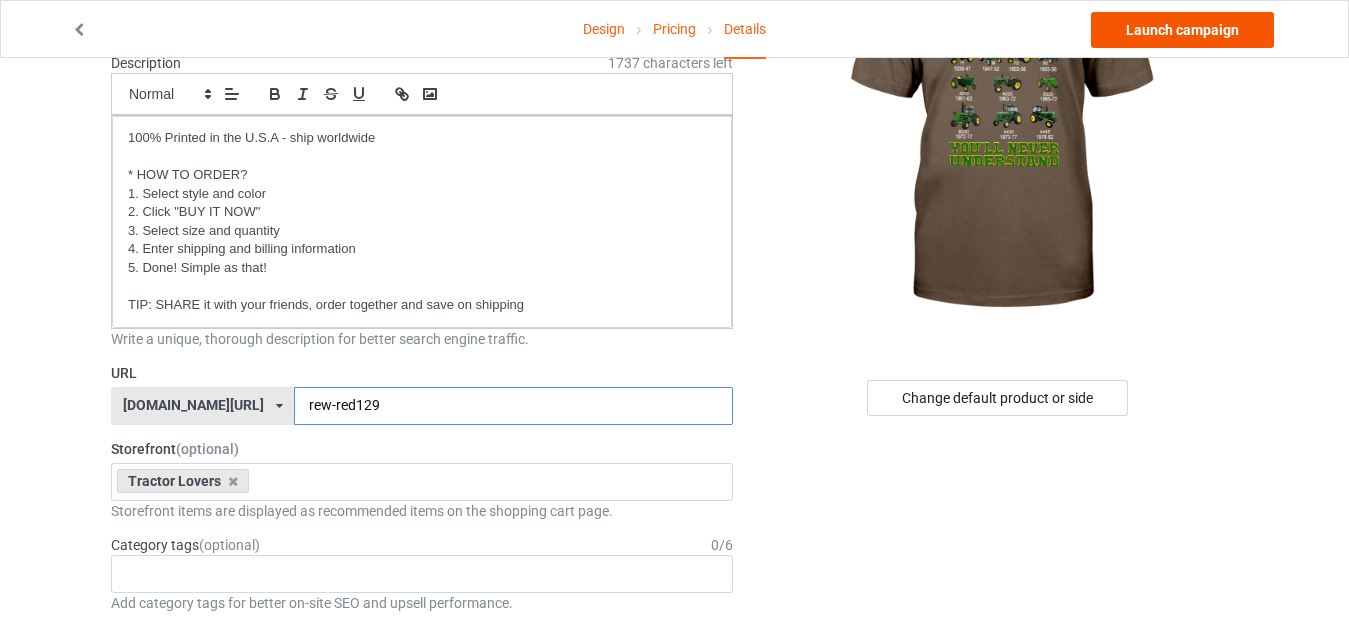 type on "rew-red129" 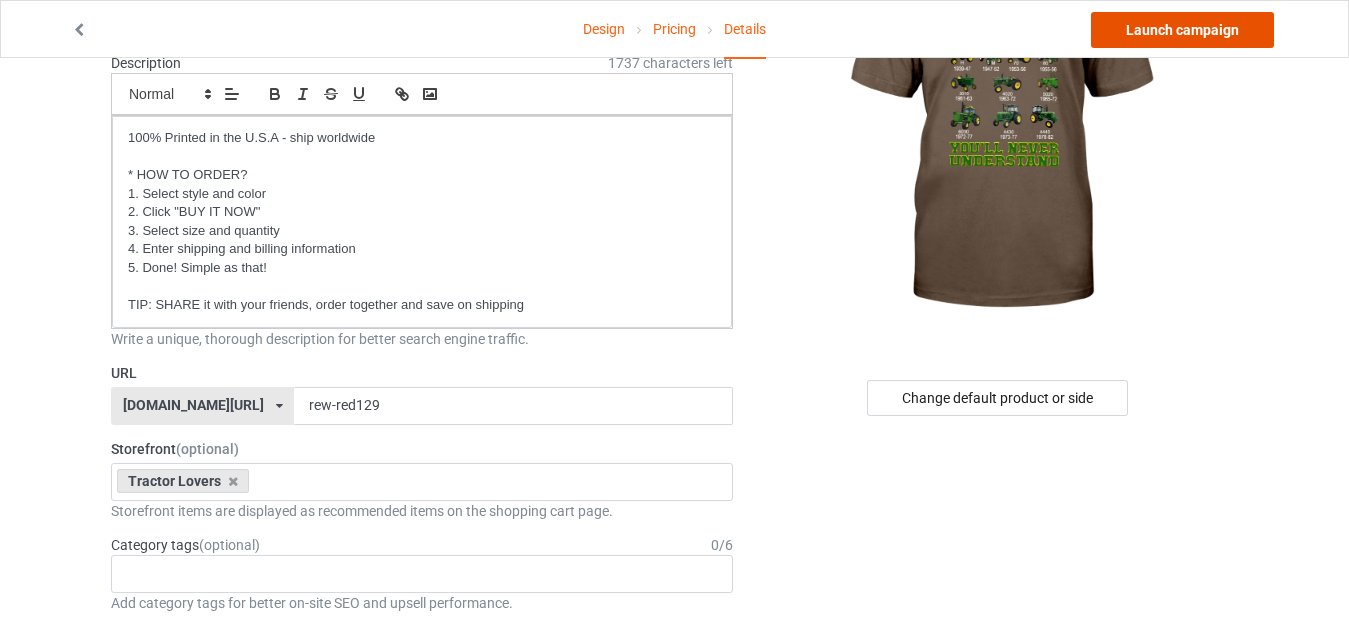 click on "Launch campaign" at bounding box center (1182, 30) 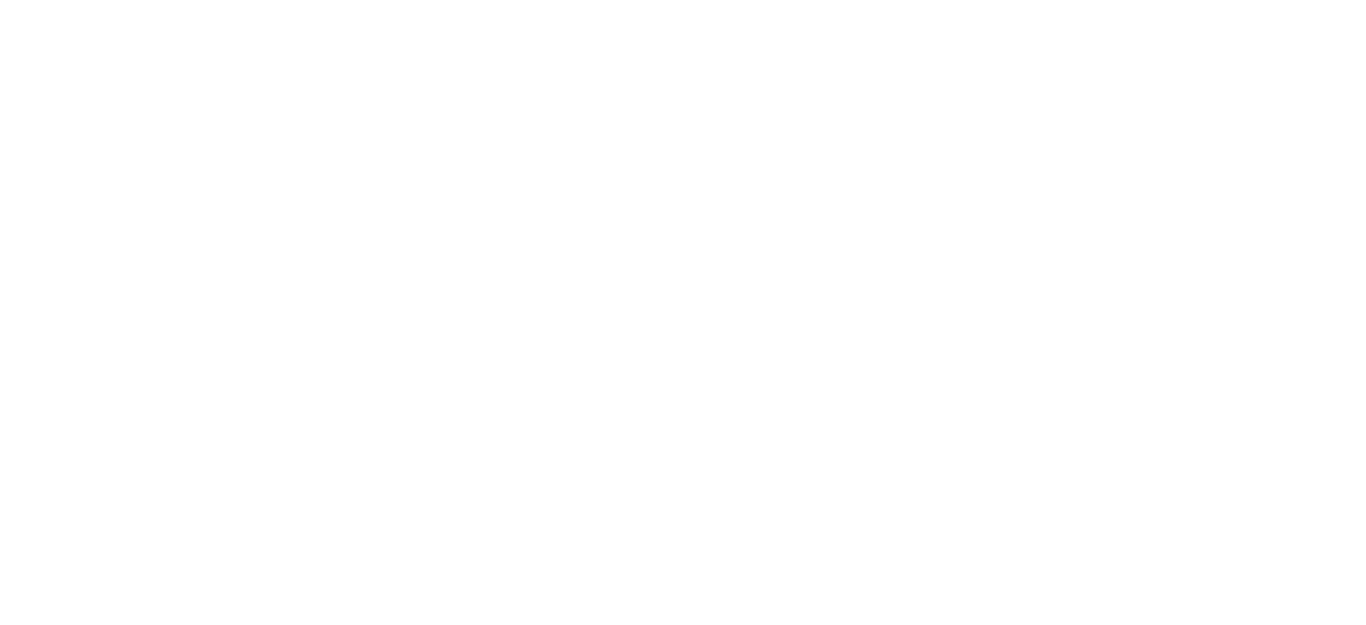 scroll, scrollTop: 0, scrollLeft: 0, axis: both 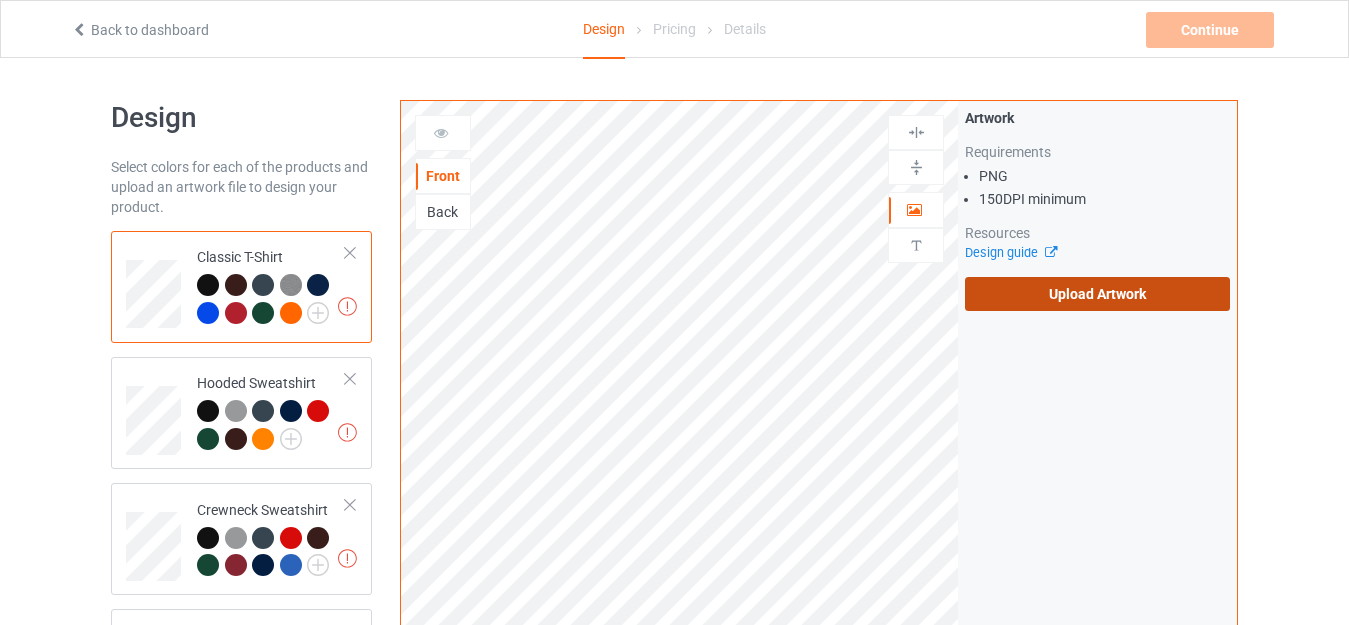 click on "Upload Artwork" at bounding box center [1097, 294] 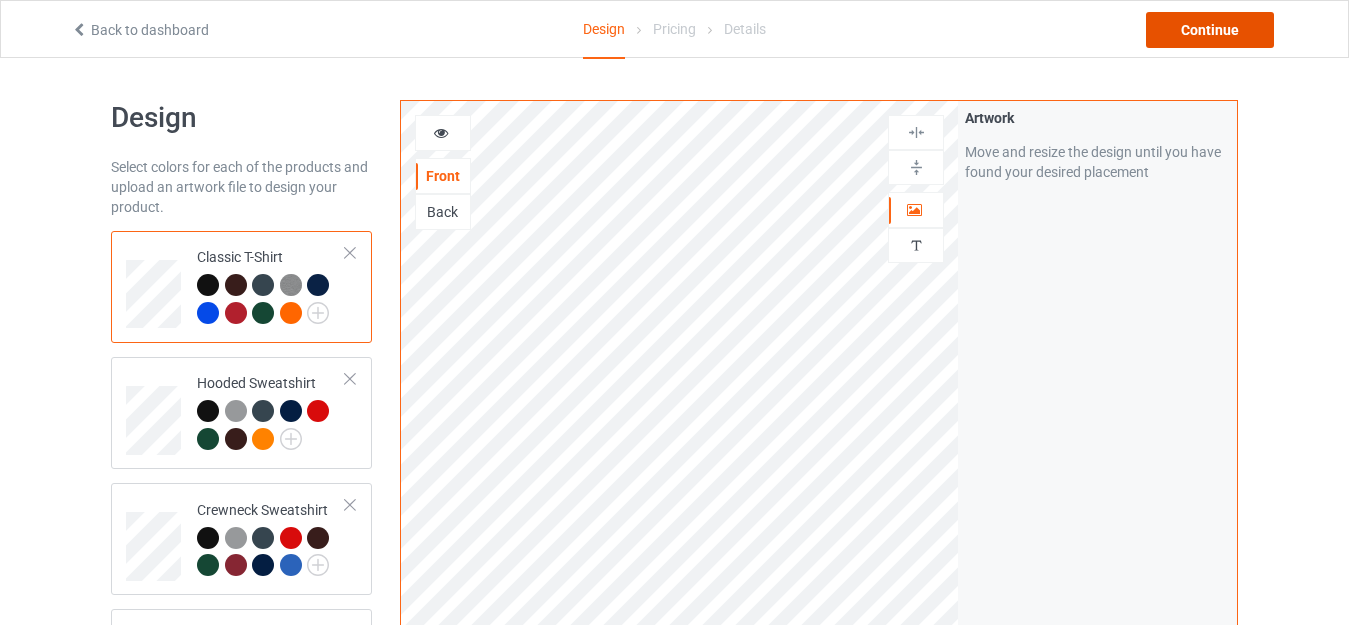 click on "Continue" at bounding box center [1210, 30] 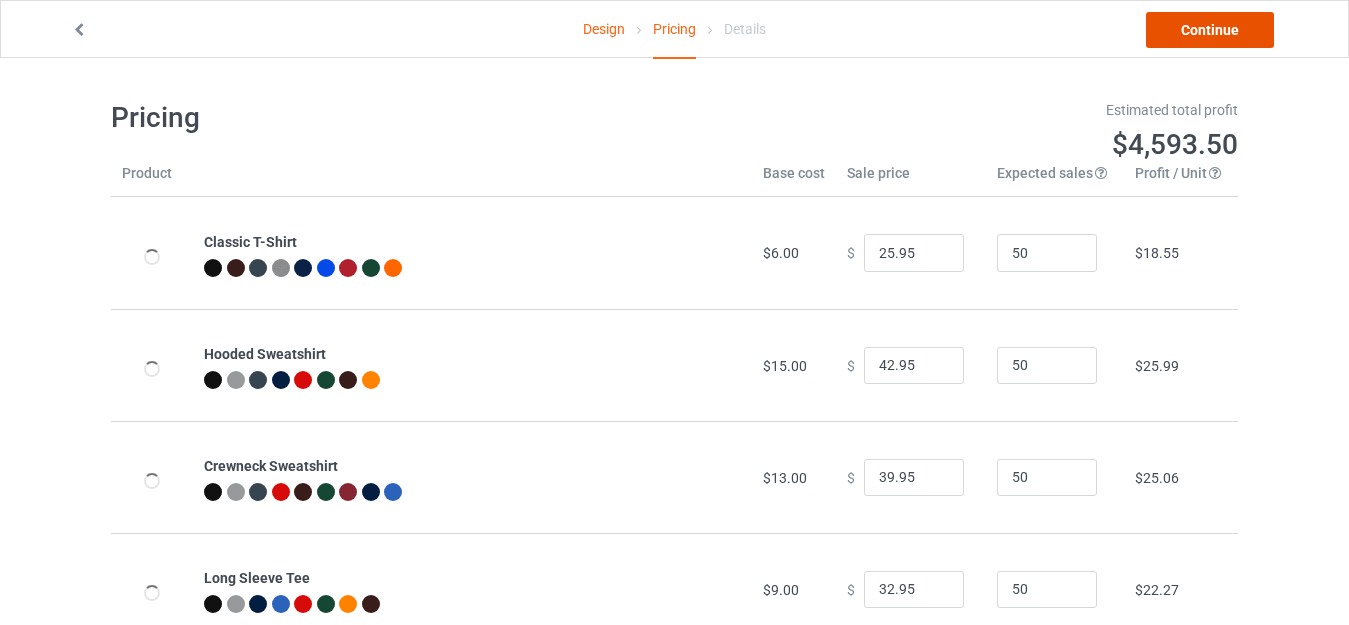 click on "Continue" at bounding box center [1210, 30] 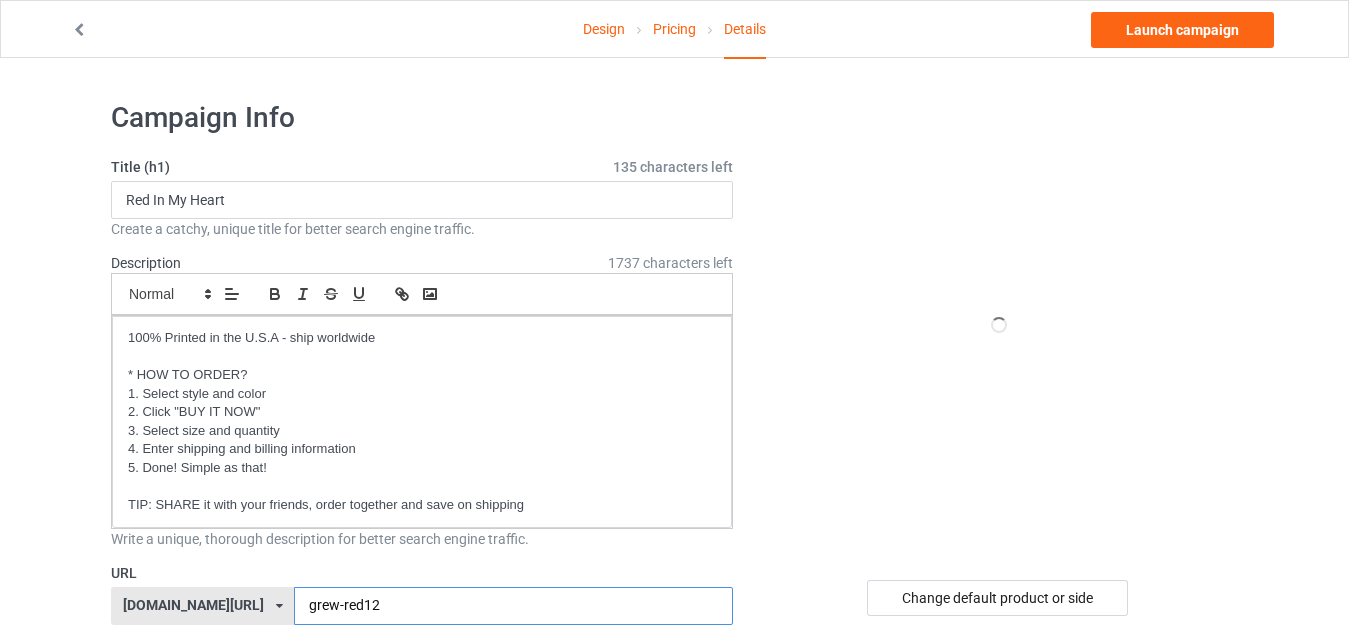 scroll, scrollTop: 200, scrollLeft: 0, axis: vertical 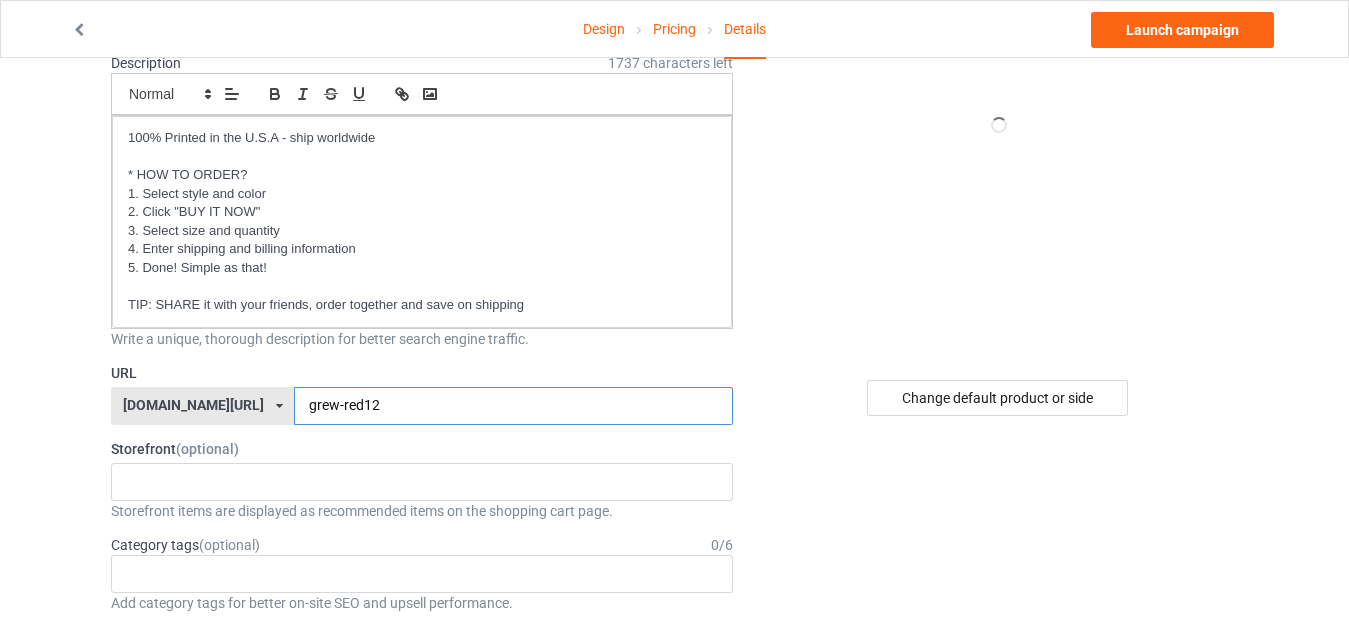 click on "grew-red12" at bounding box center [513, 406] 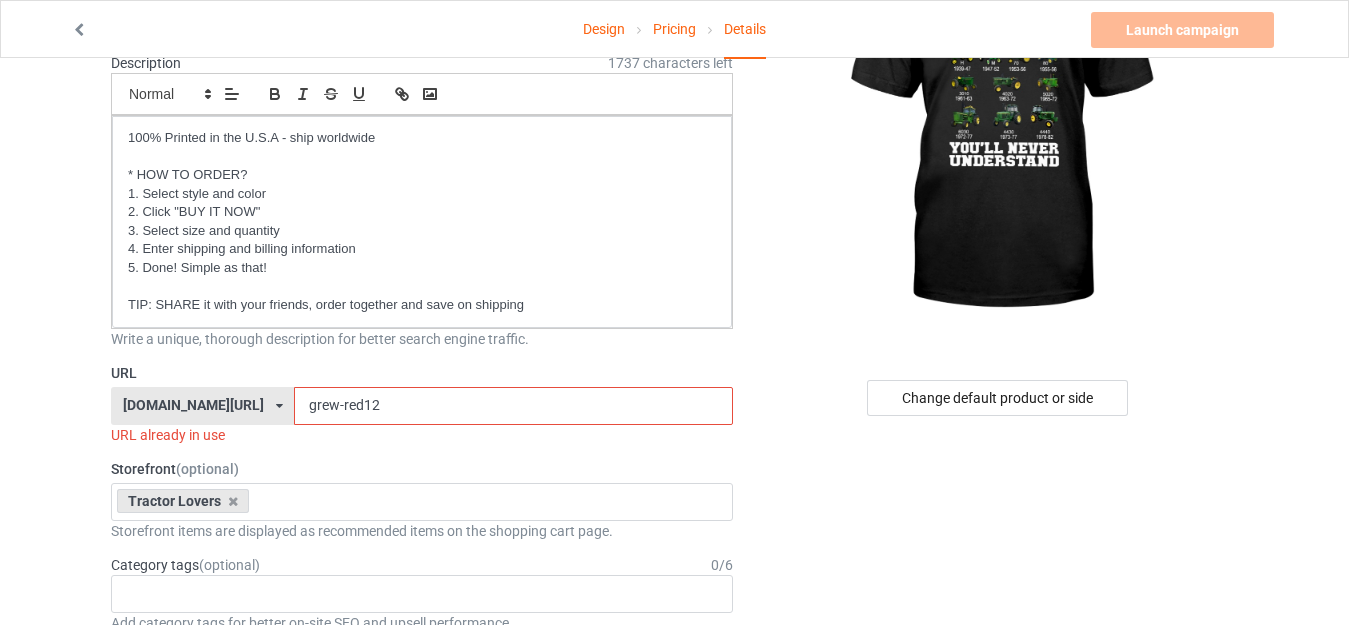 type on "grew-red121" 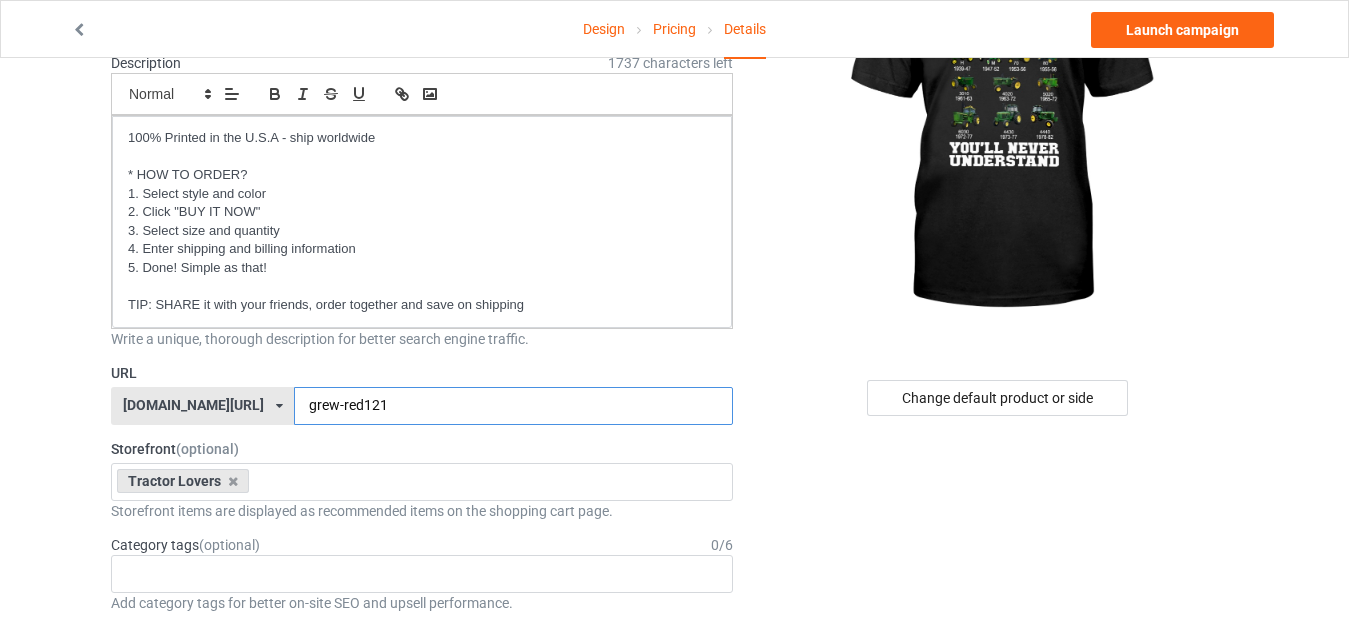 scroll, scrollTop: 100, scrollLeft: 0, axis: vertical 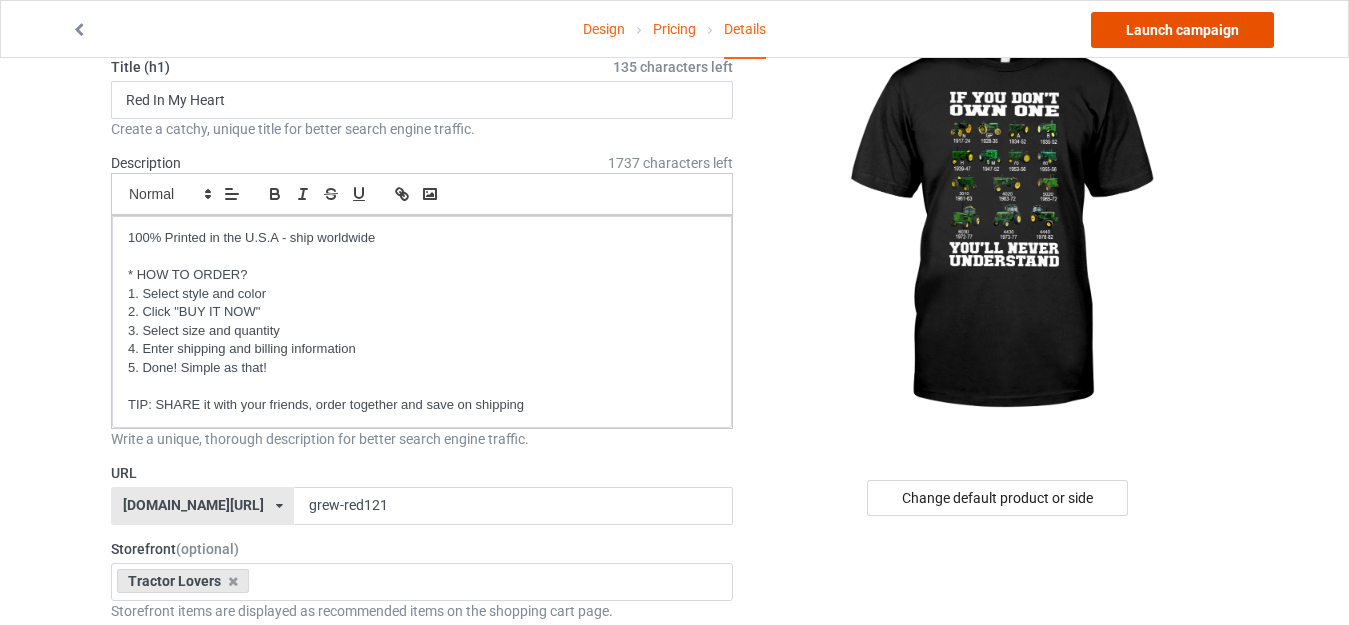 click on "Launch campaign" at bounding box center (1182, 30) 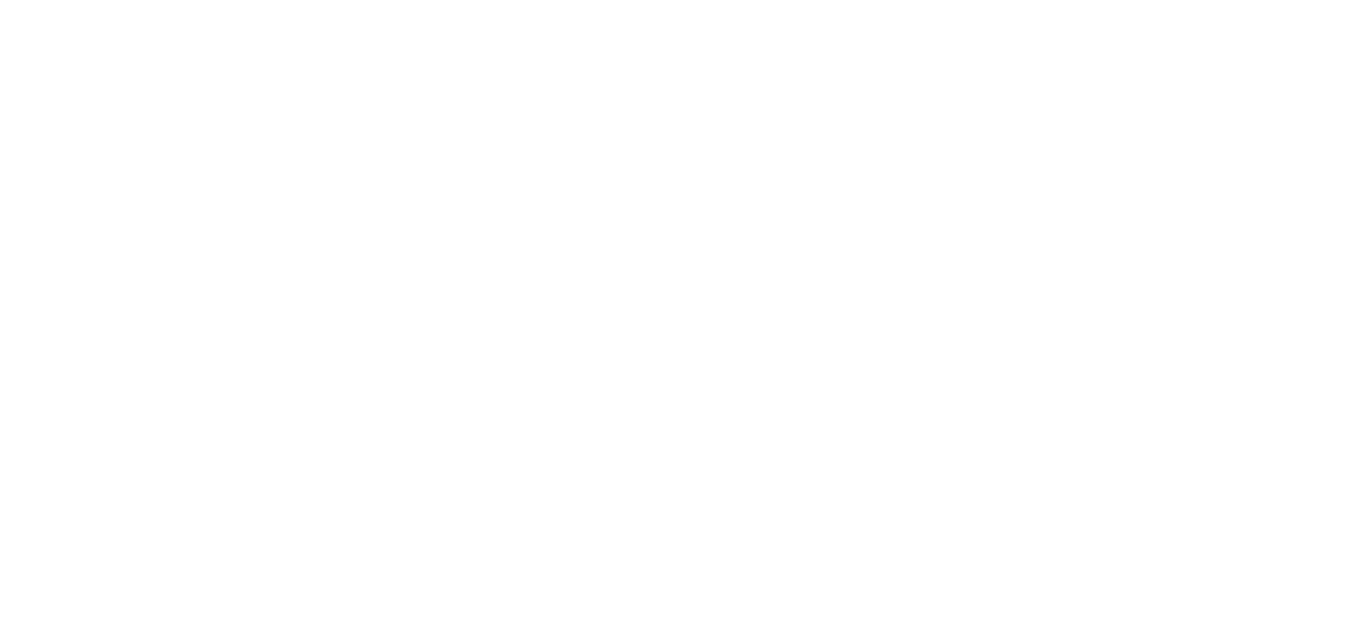 scroll, scrollTop: 0, scrollLeft: 0, axis: both 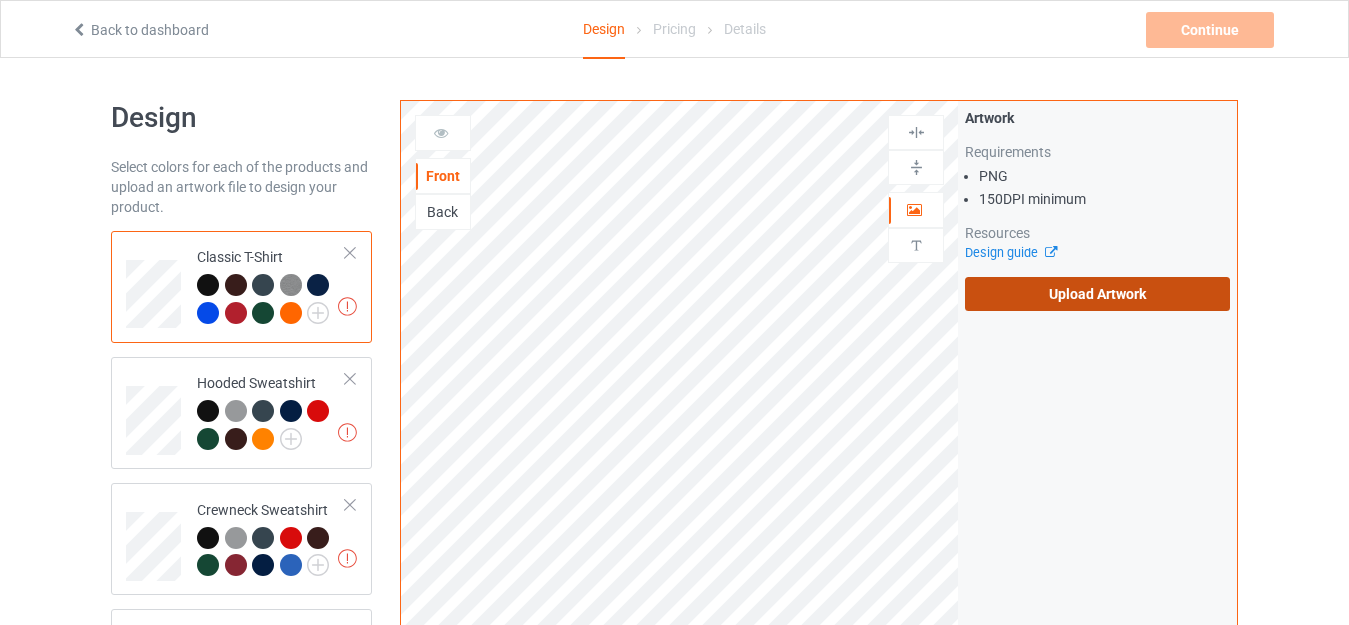 click on "Upload Artwork" at bounding box center (1097, 294) 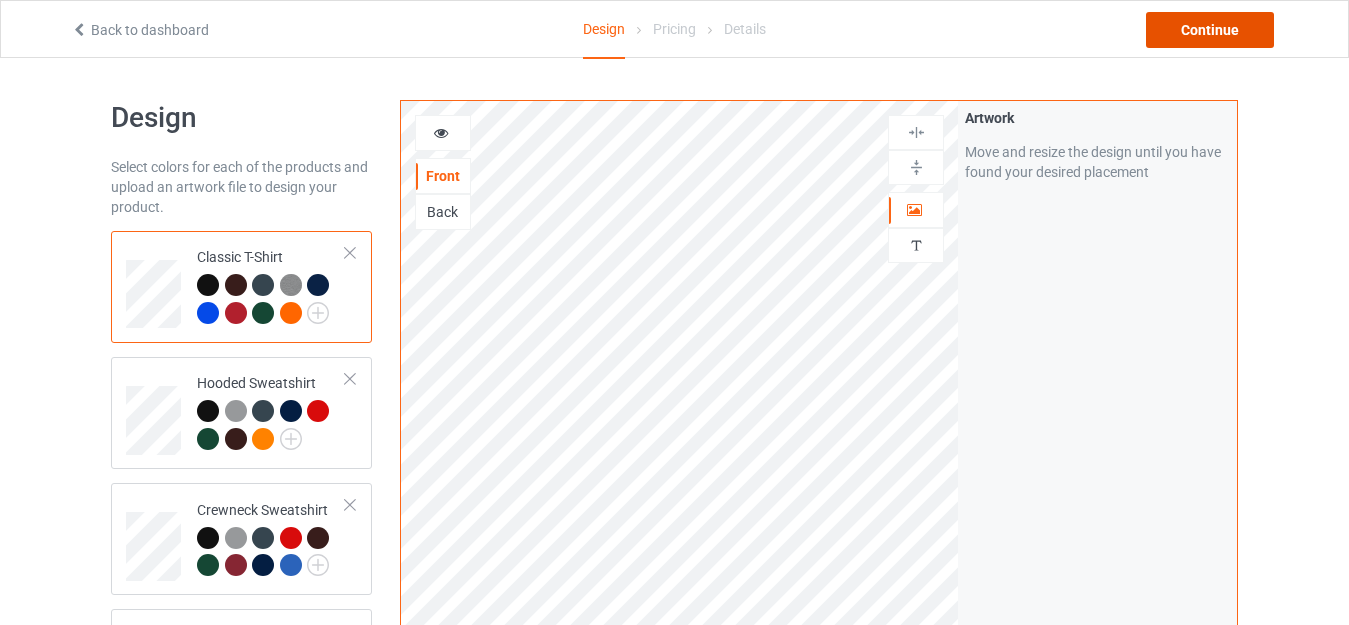 click on "Continue" at bounding box center (1210, 30) 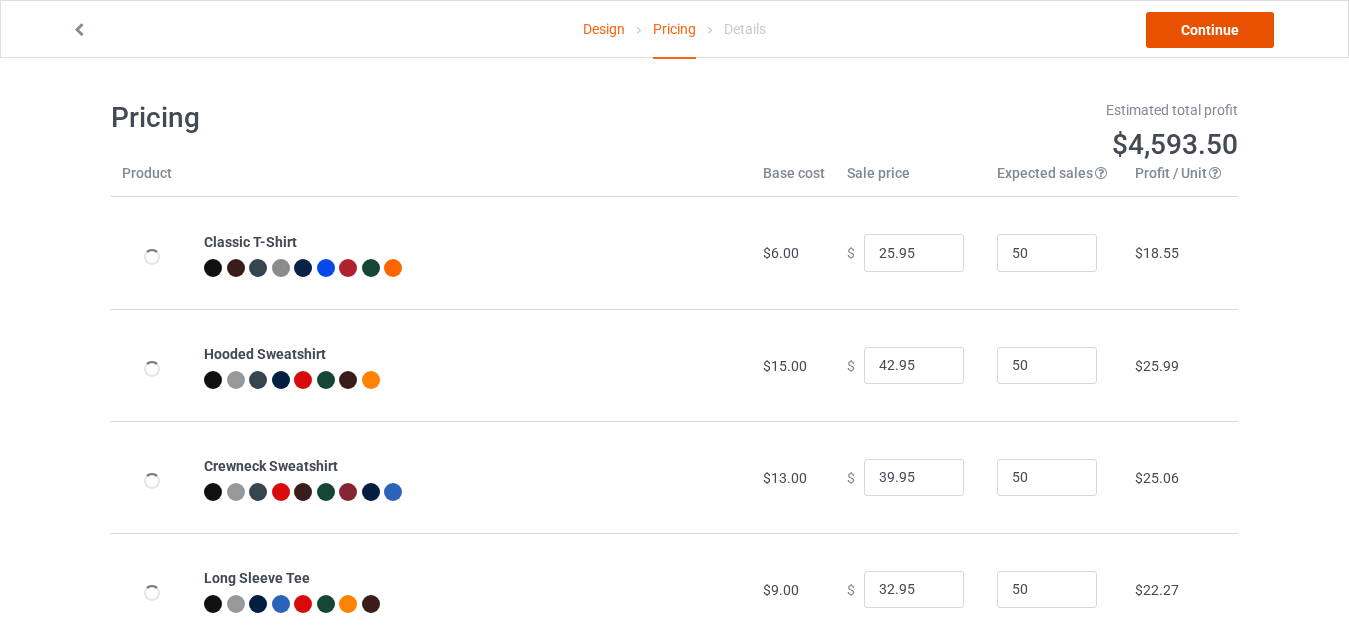 click on "Continue" at bounding box center (1210, 30) 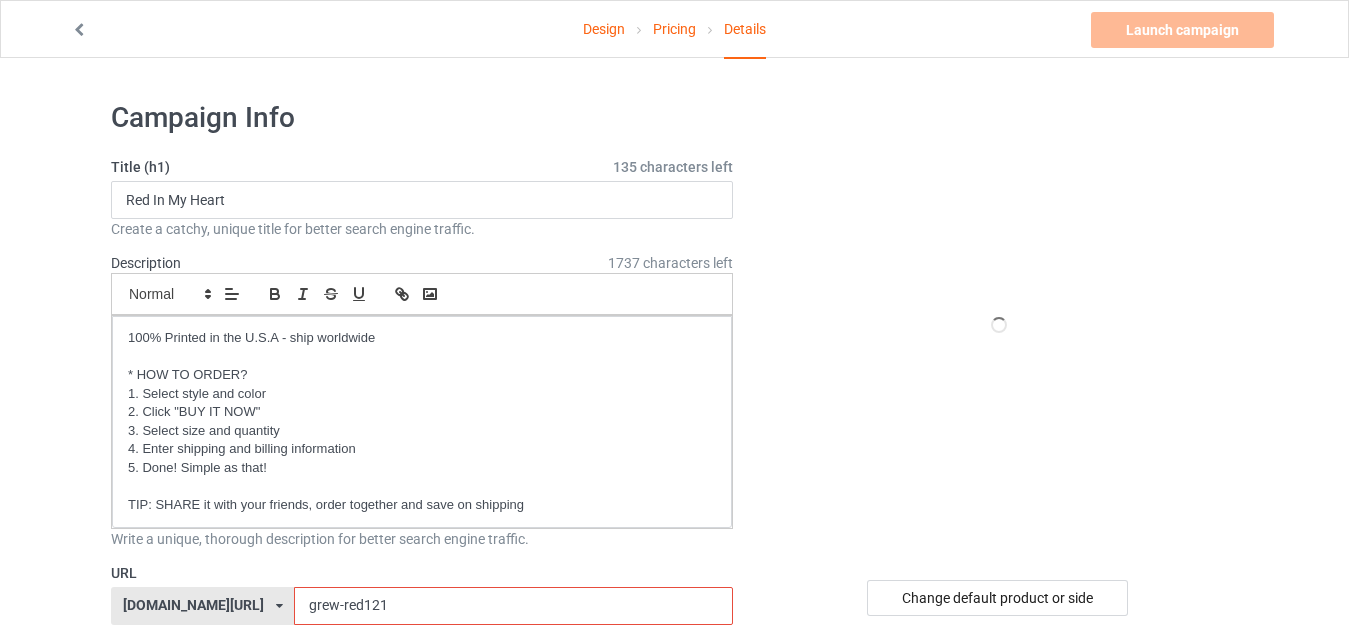 click on "grew-red121" at bounding box center [513, 606] 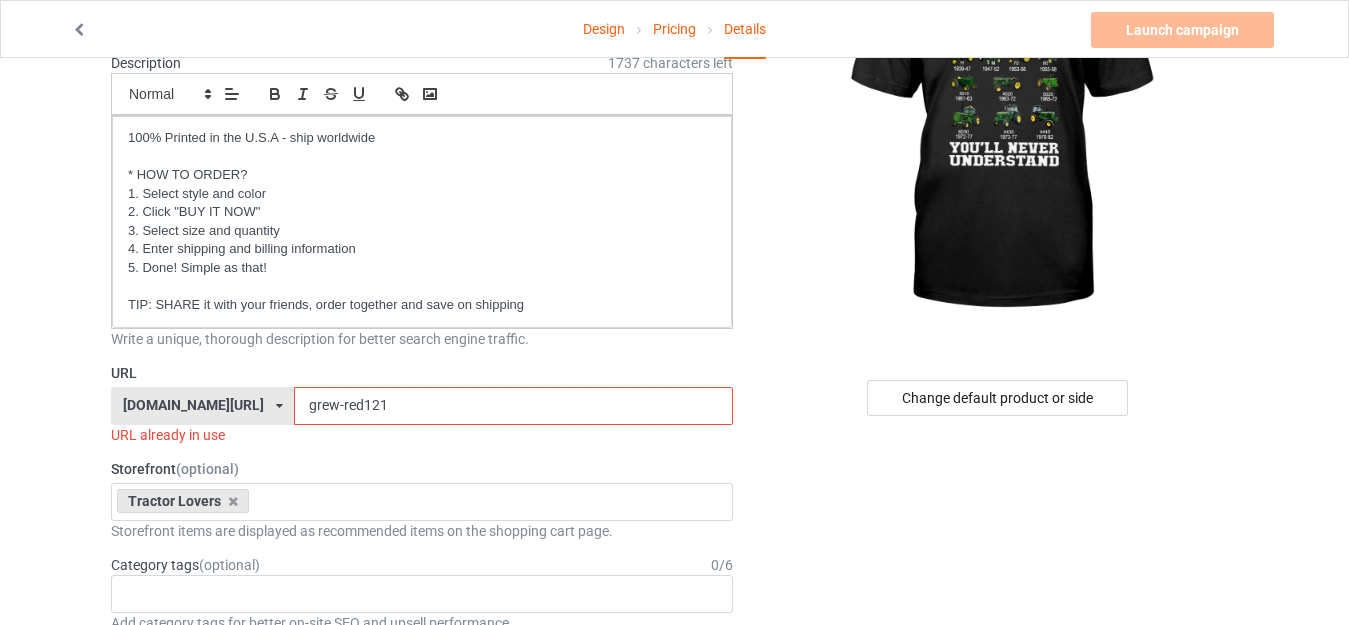 type on "rew-red121" 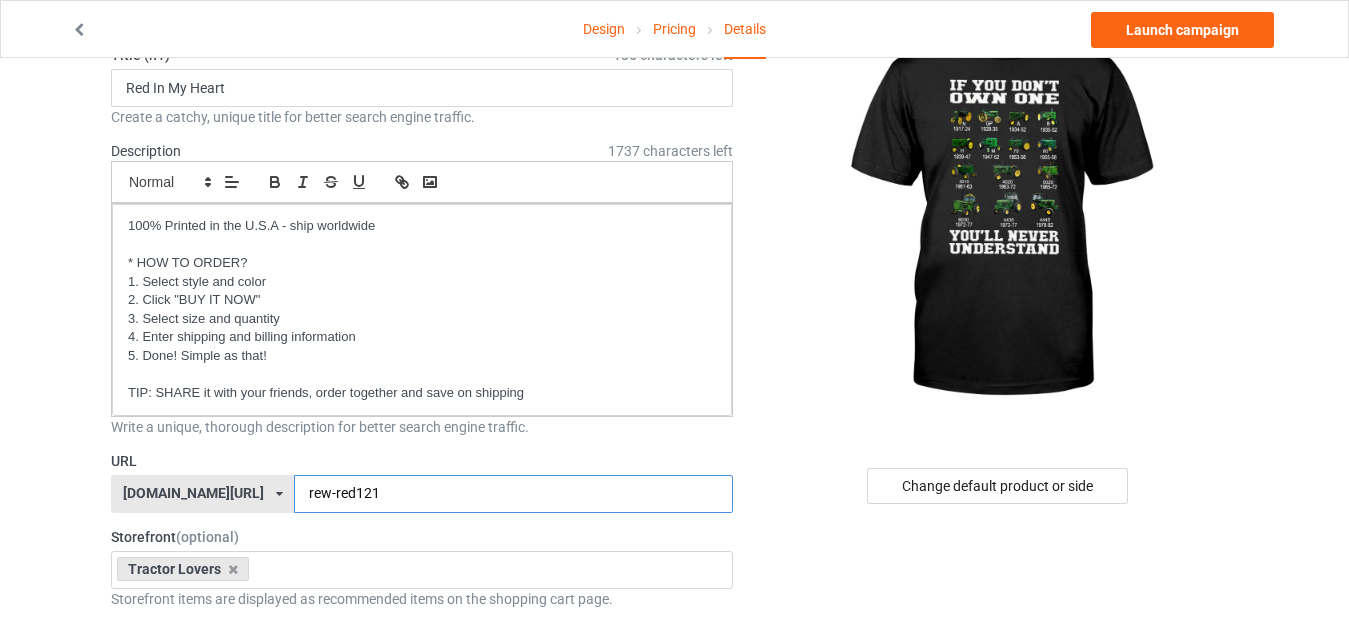 scroll, scrollTop: 100, scrollLeft: 0, axis: vertical 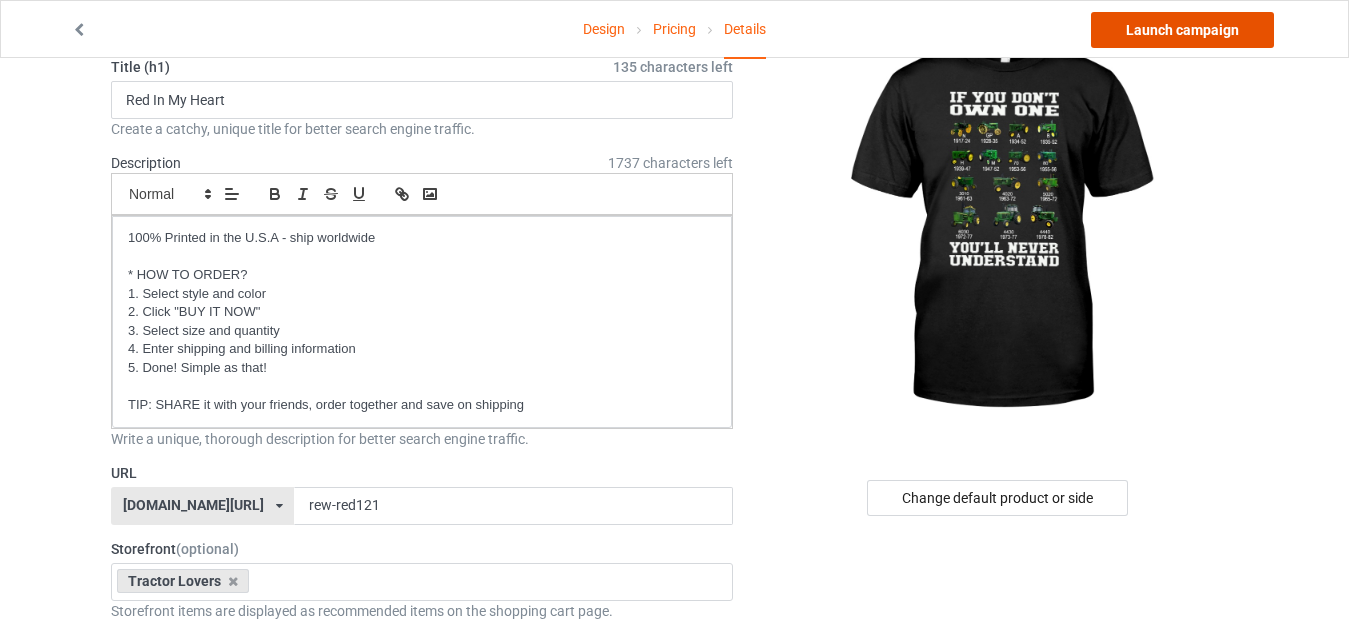 click on "Launch campaign" at bounding box center [1182, 30] 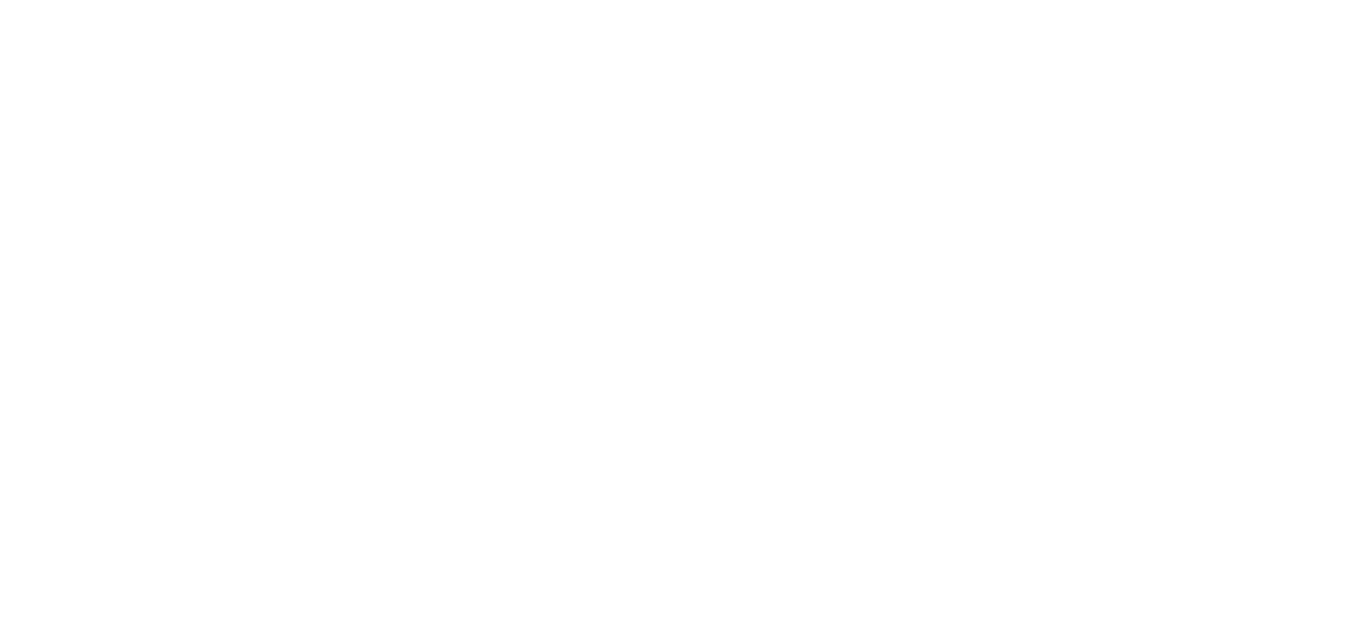 scroll, scrollTop: 0, scrollLeft: 0, axis: both 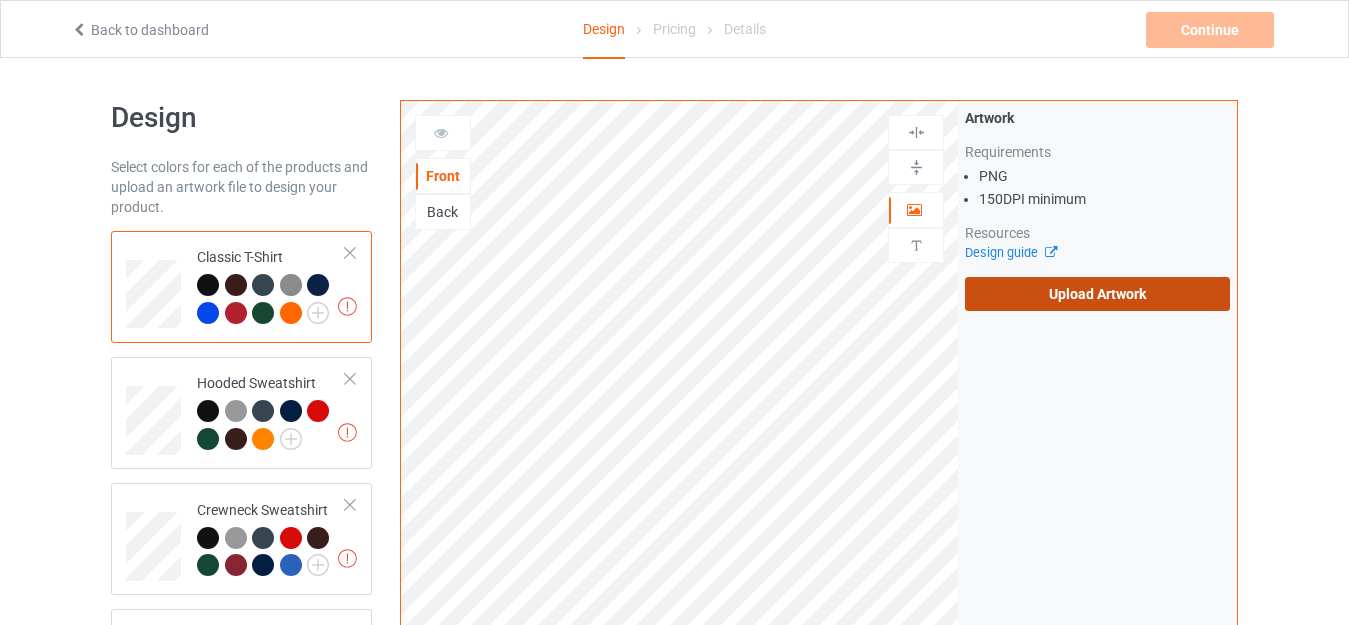 click on "Upload Artwork" at bounding box center [1097, 294] 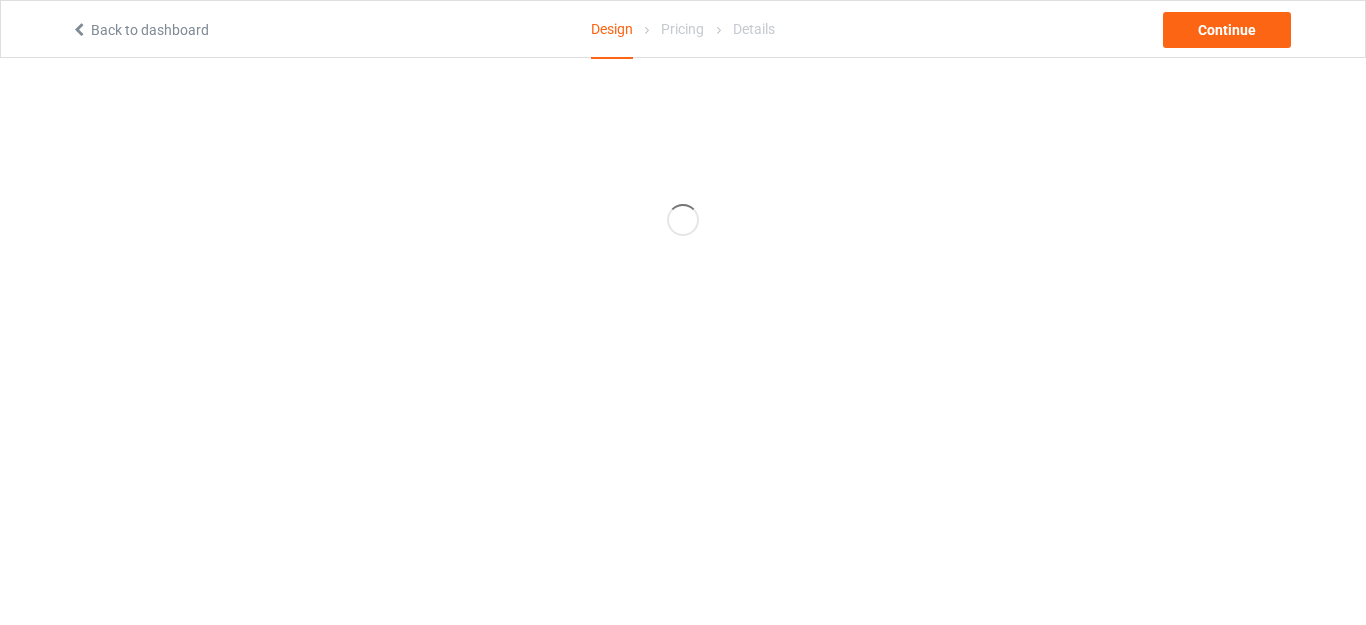 scroll, scrollTop: 0, scrollLeft: 0, axis: both 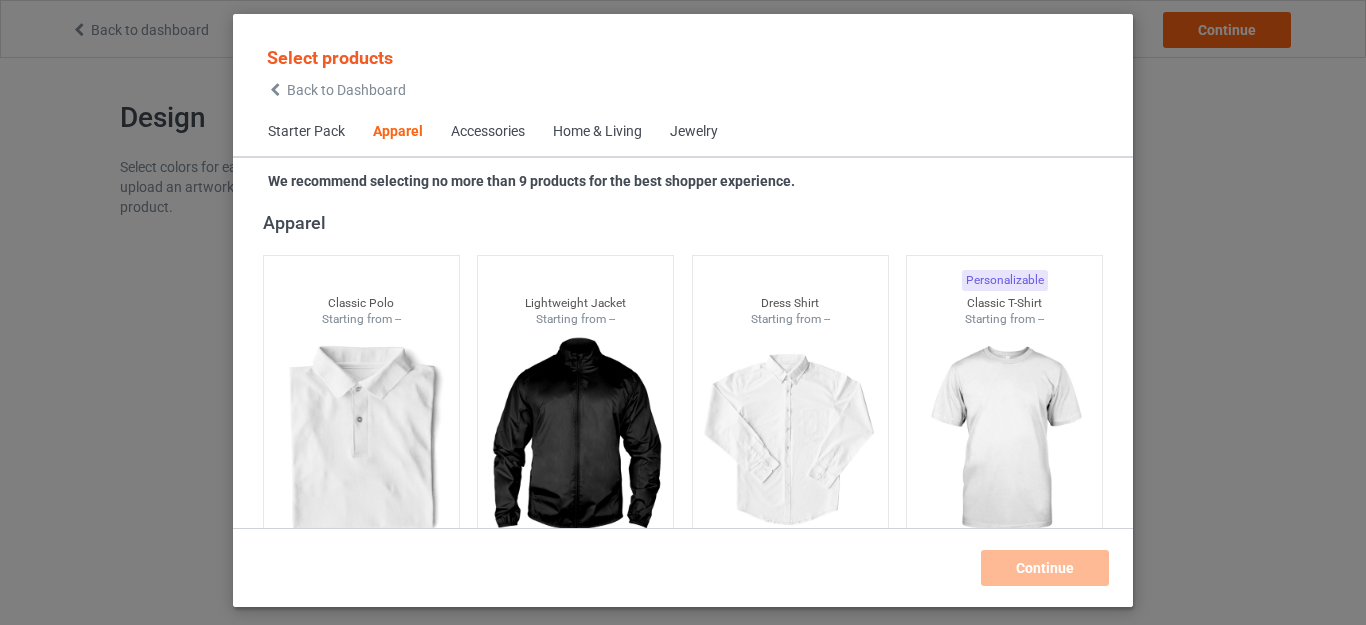 click on "Back to Dashboard" at bounding box center [346, 90] 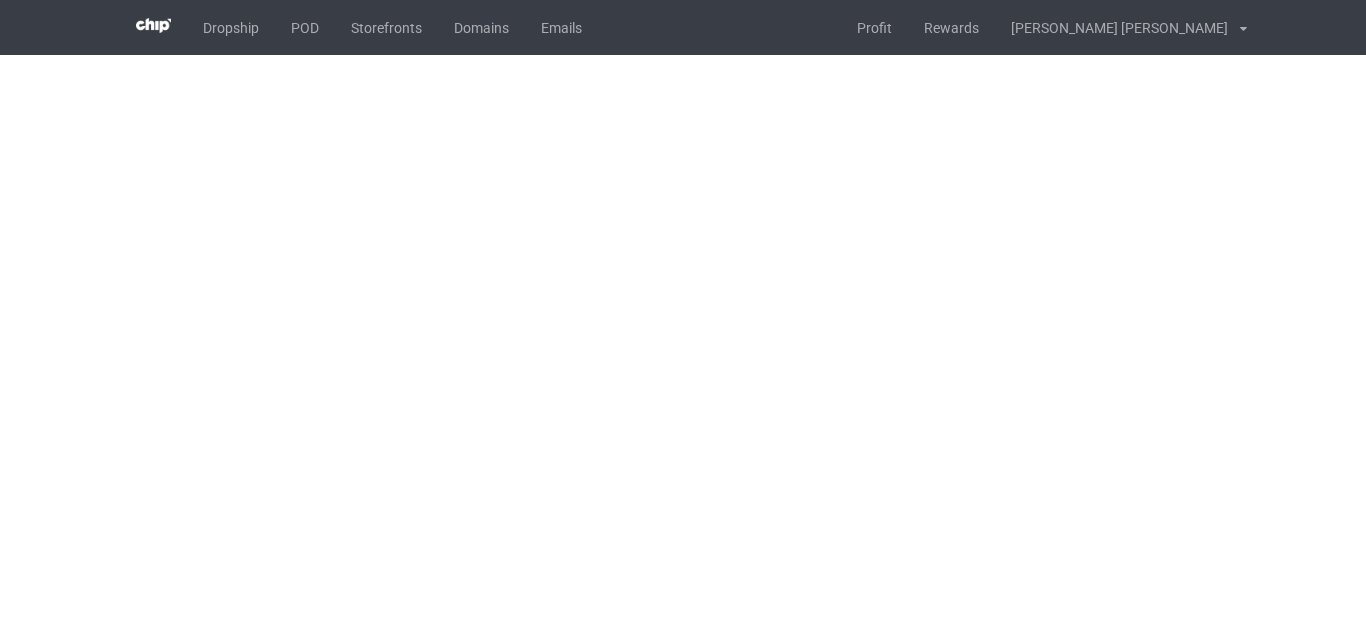 scroll, scrollTop: 0, scrollLeft: 0, axis: both 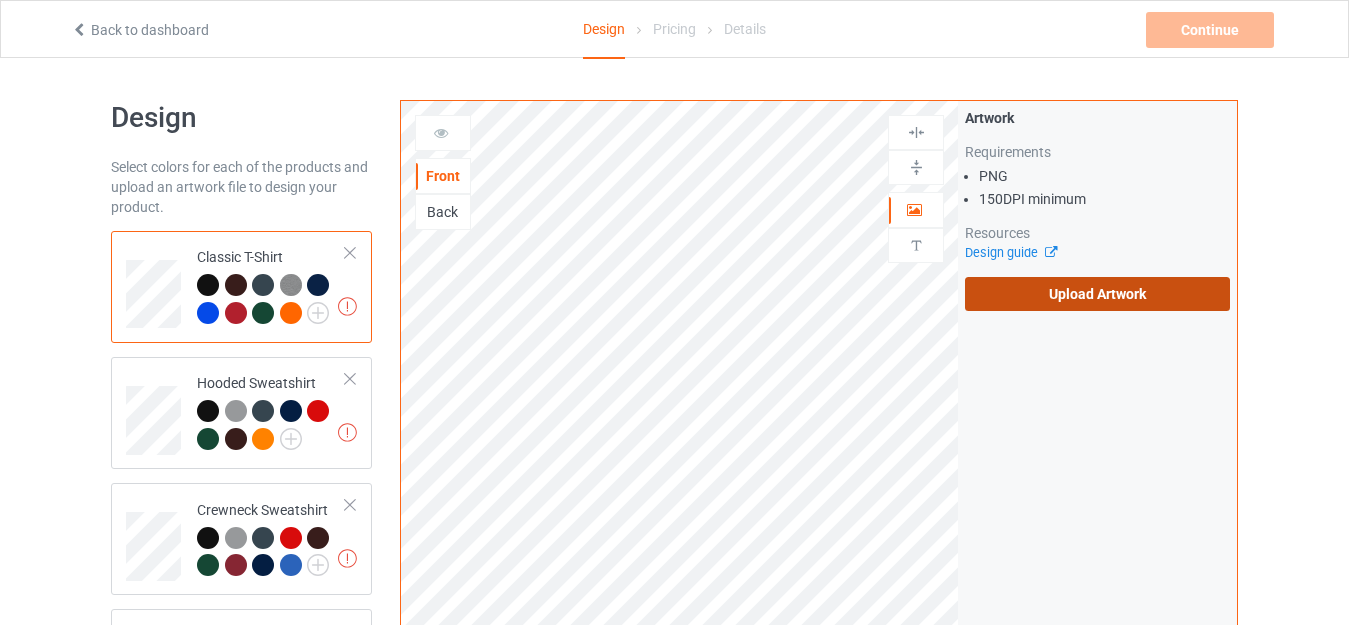 click on "Upload Artwork" at bounding box center [1097, 294] 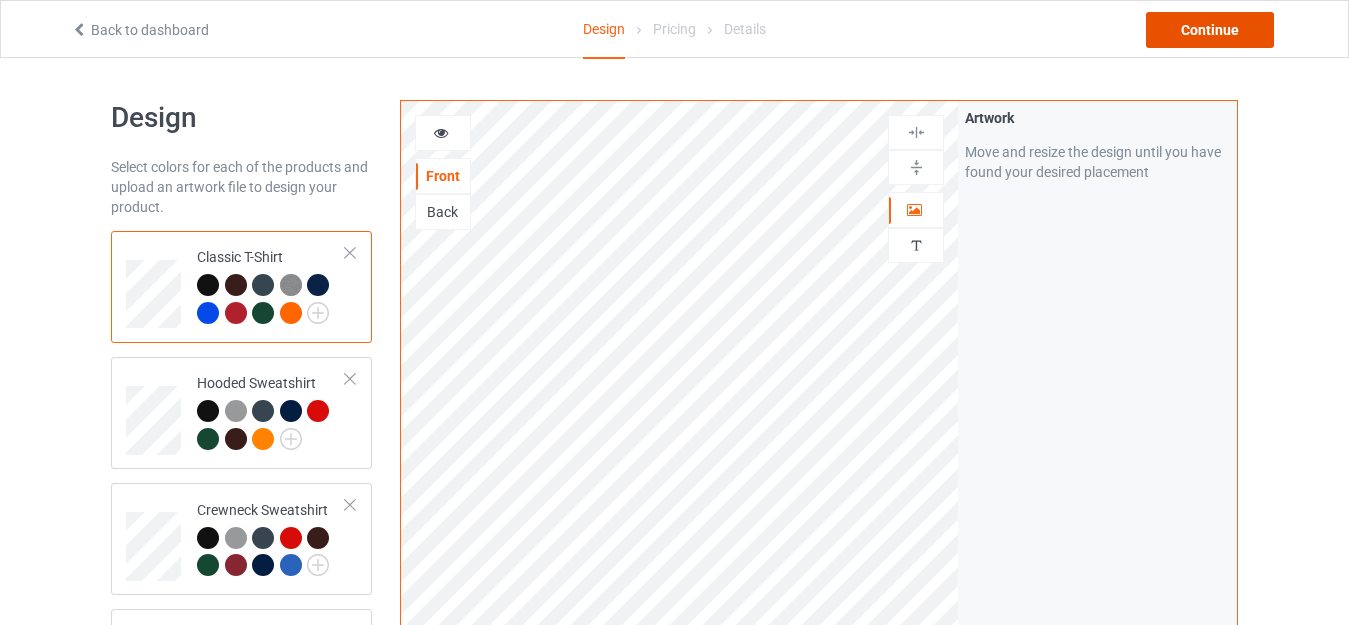 click on "Continue" at bounding box center (1210, 30) 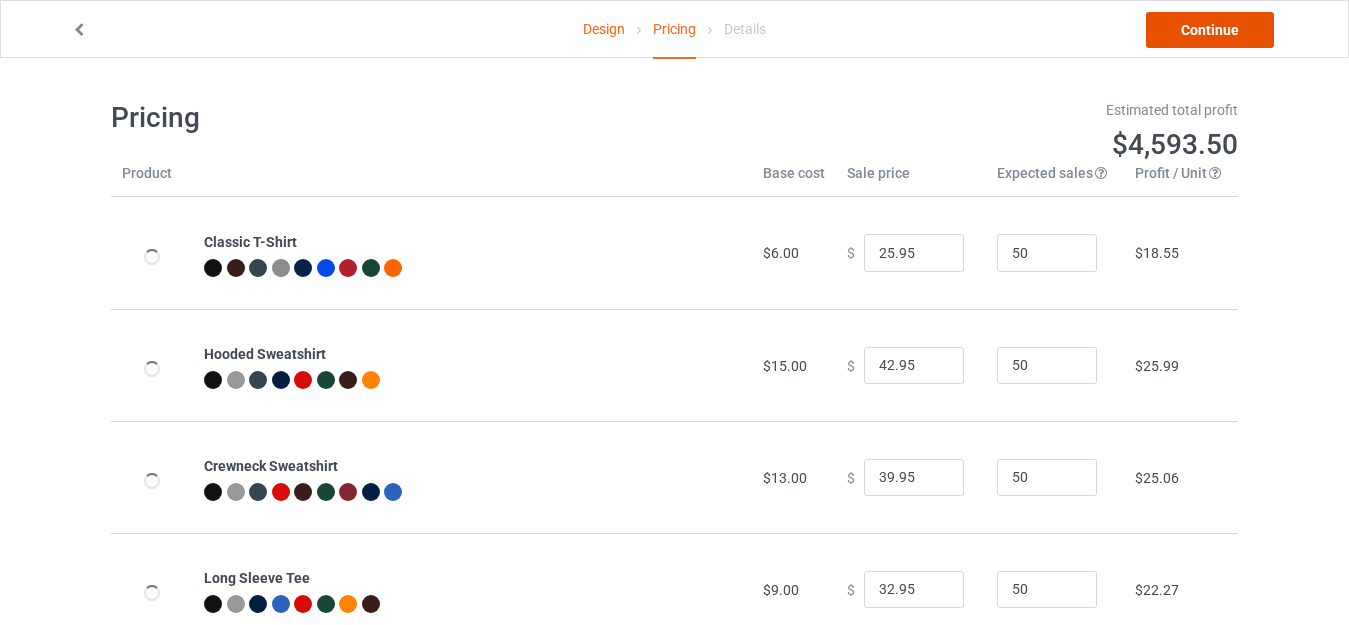 click on "Continue" at bounding box center (1210, 30) 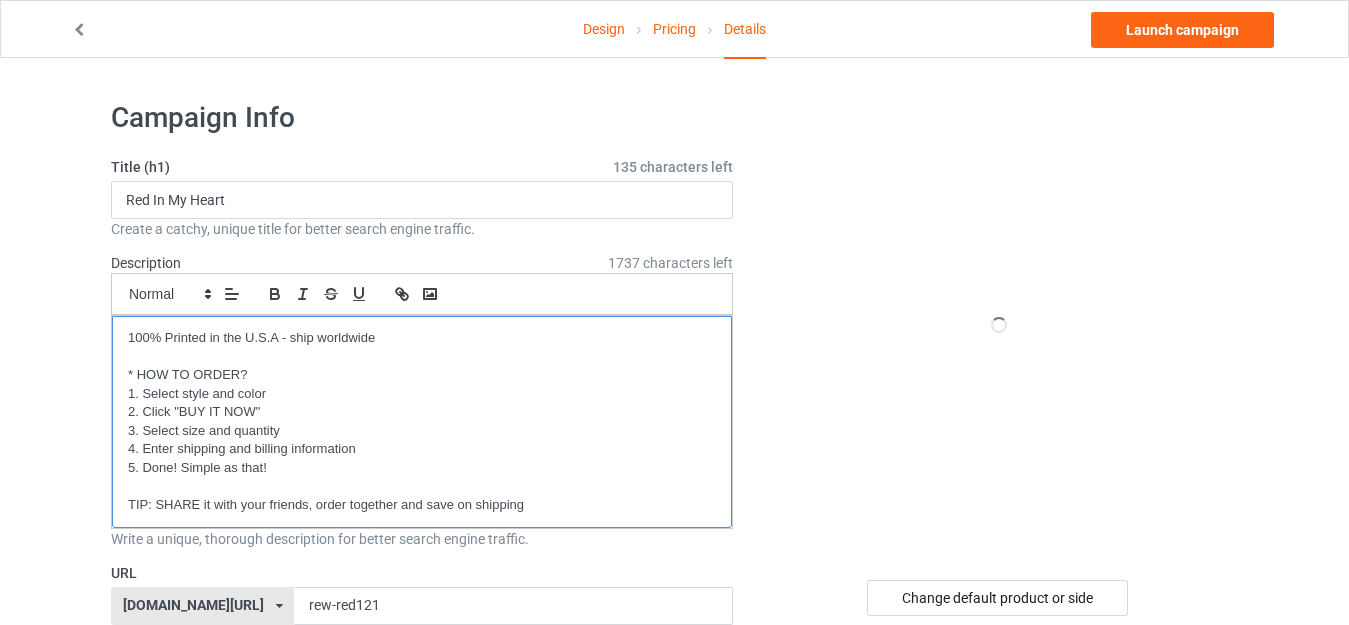 click on "2. Click "BUY IT NOW"" at bounding box center [422, 412] 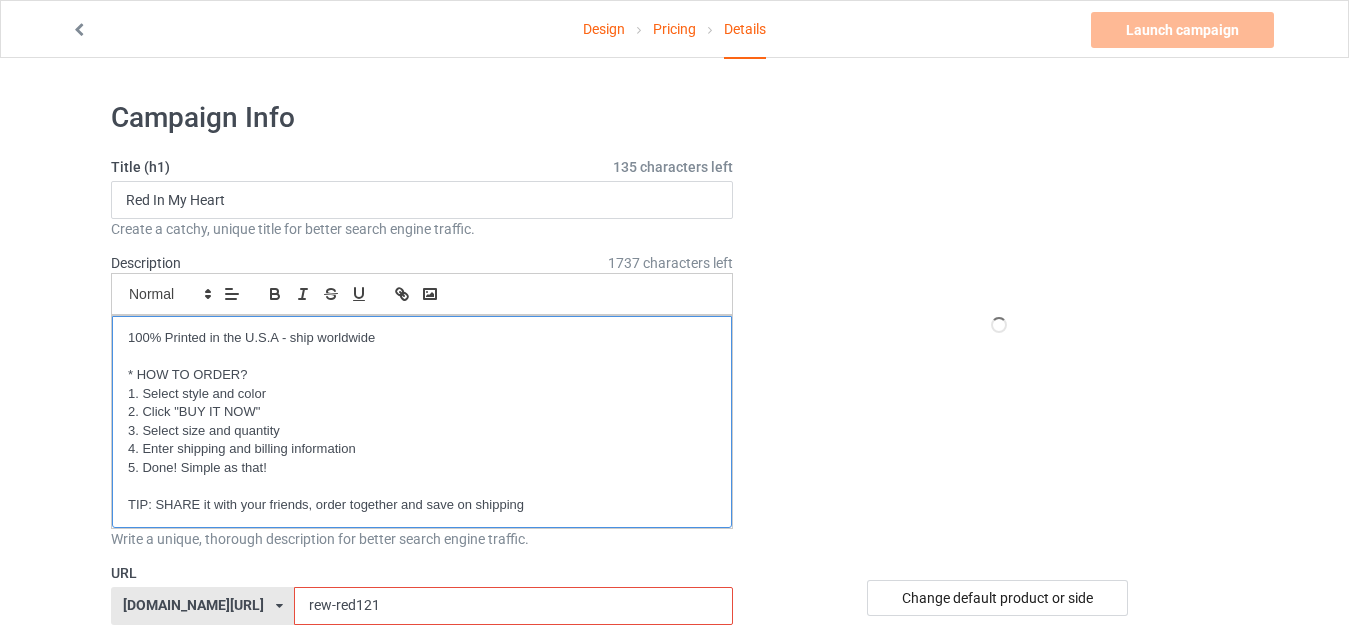 click on "Title (h1) 135   characters left Red In My Heart Create a catchy, unique title for better search engine traffic. Description 1737   characters left       Small Normal Large Big Huge                                                                                     100% Printed in the [GEOGRAPHIC_DATA] - ship worldwide * HOW TO ORDER? 1. Select style and color 2. Click "BUY IT NOW" 3. Select size and quantity 4. Enter shipping and billing information 5. Done! Simple as that! TIP: SHARE it with your friends, order together and save on shipping Write a unique, thorough description for better search engine traffic. URL [DOMAIN_NAME][URL] [DOMAIN_NAME][URL] [DOMAIN_NAME][URL] [DOMAIN_NAME][URL] 5ffe594342fe271c8c0c7833 64f5684b10967f003101eadf 587d0d41cee36fd012c64a69 rew-red121 URL already in use Storefront (optional) Tractor Lovers Loading... Storefront items are displayed as recommended items on the shopping cart page. Category tags (optional) 0 / 6 Age > [DEMOGRAPHIC_DATA] > 1 Age > [DEMOGRAPHIC_DATA] Months > 1 Month Age > [DEMOGRAPHIC_DATA] Months Age > [DEMOGRAPHIC_DATA] Age > [DEMOGRAPHIC_DATA] > 10 Age" at bounding box center (422, 1138) 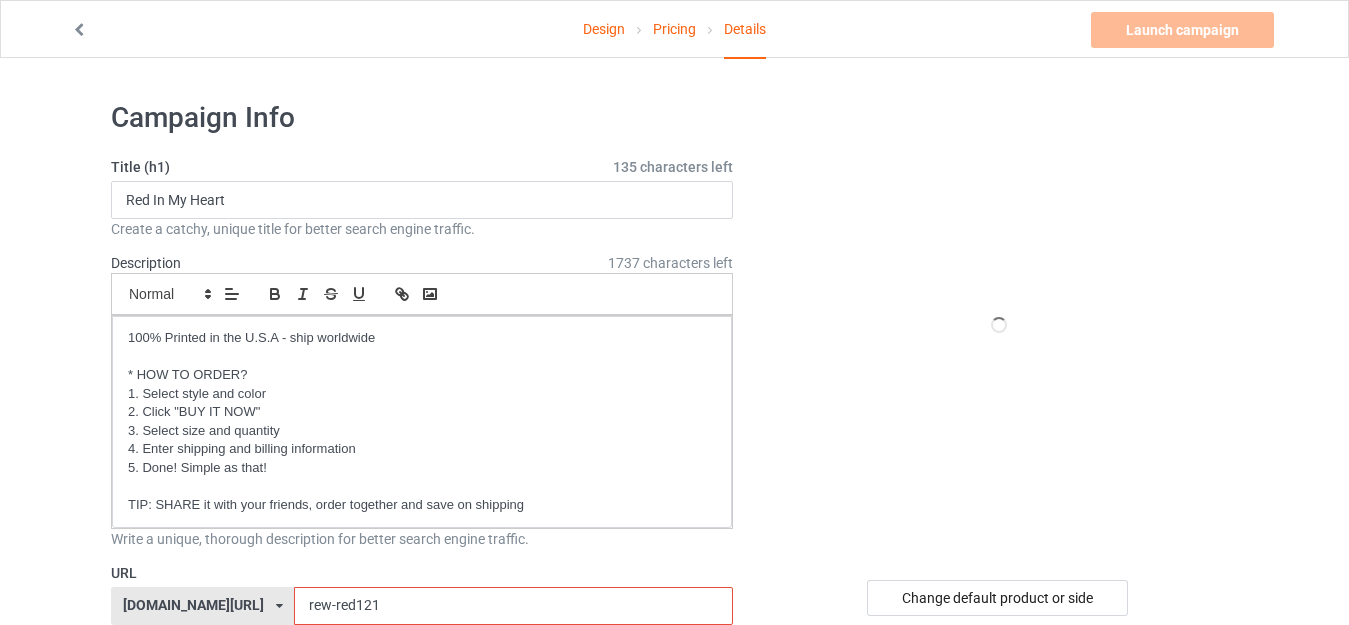 click on "rew-red121" at bounding box center [513, 606] 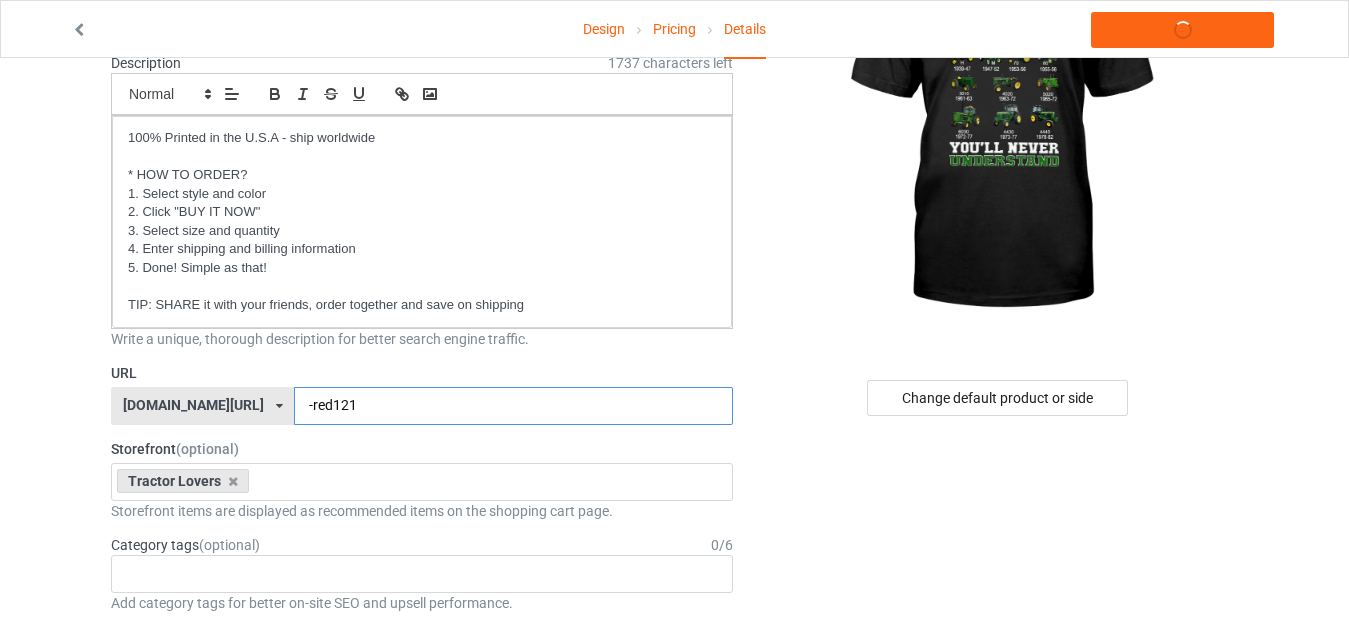 type on "-red121" 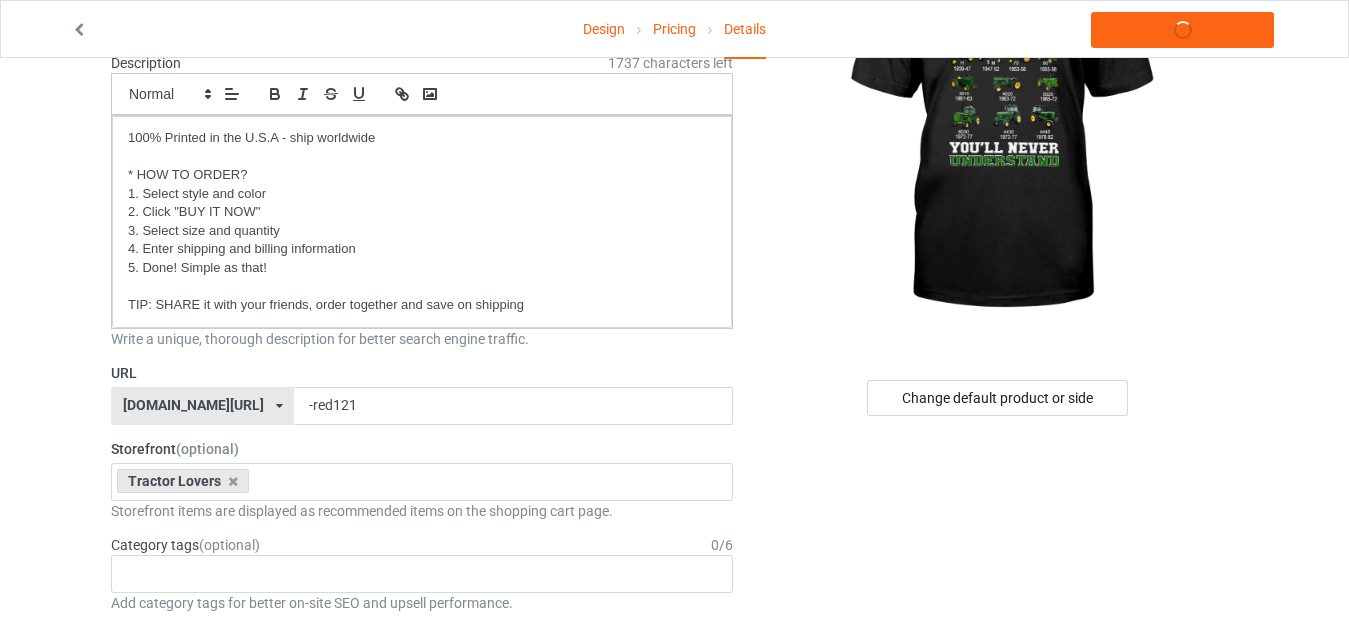 click on "URL" at bounding box center (422, 373) 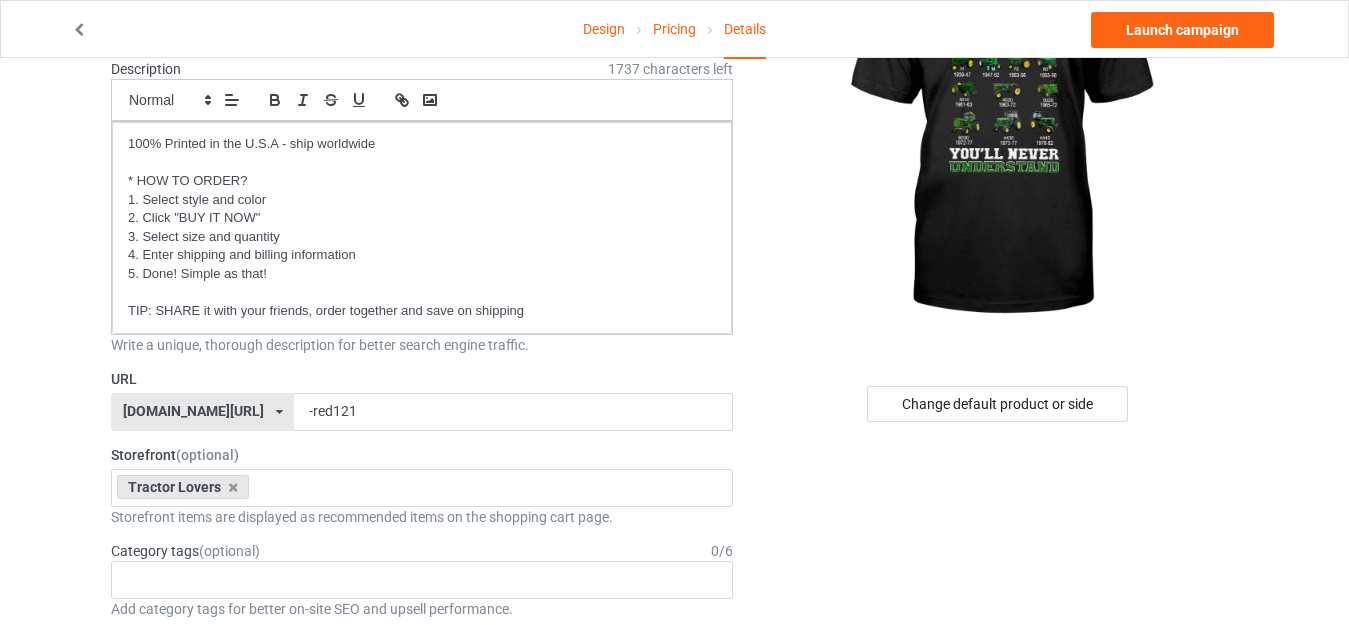 scroll, scrollTop: 100, scrollLeft: 0, axis: vertical 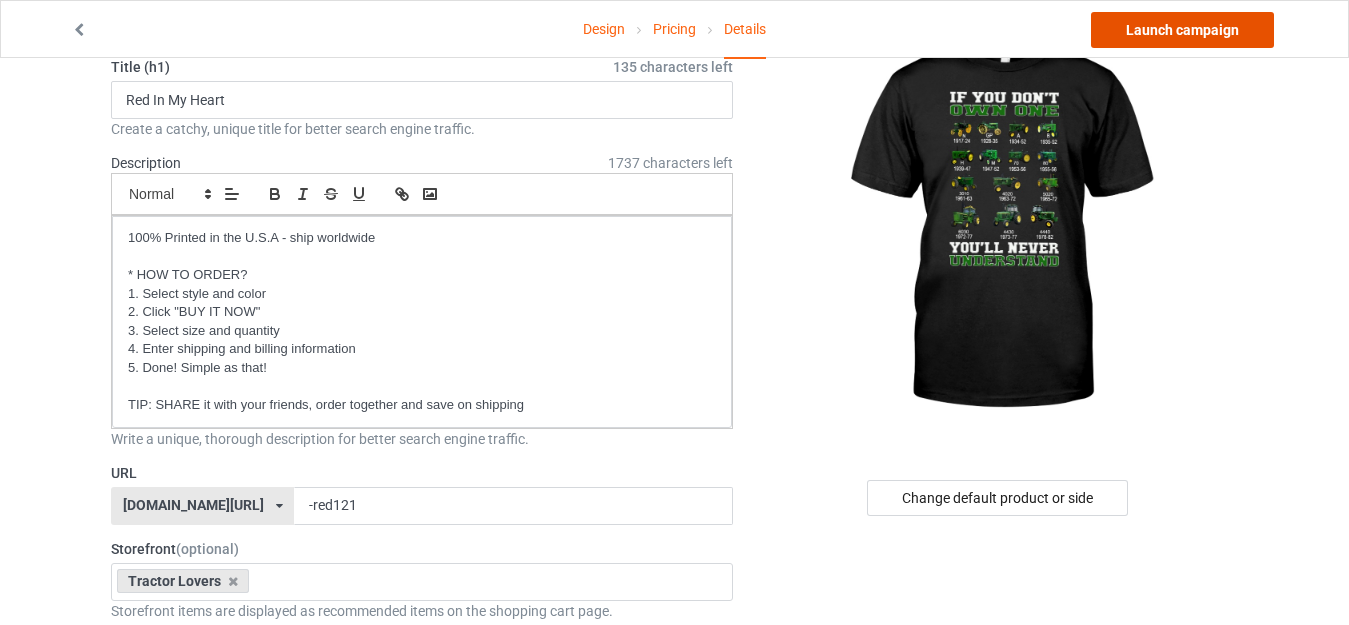 click on "Launch campaign" at bounding box center [1182, 30] 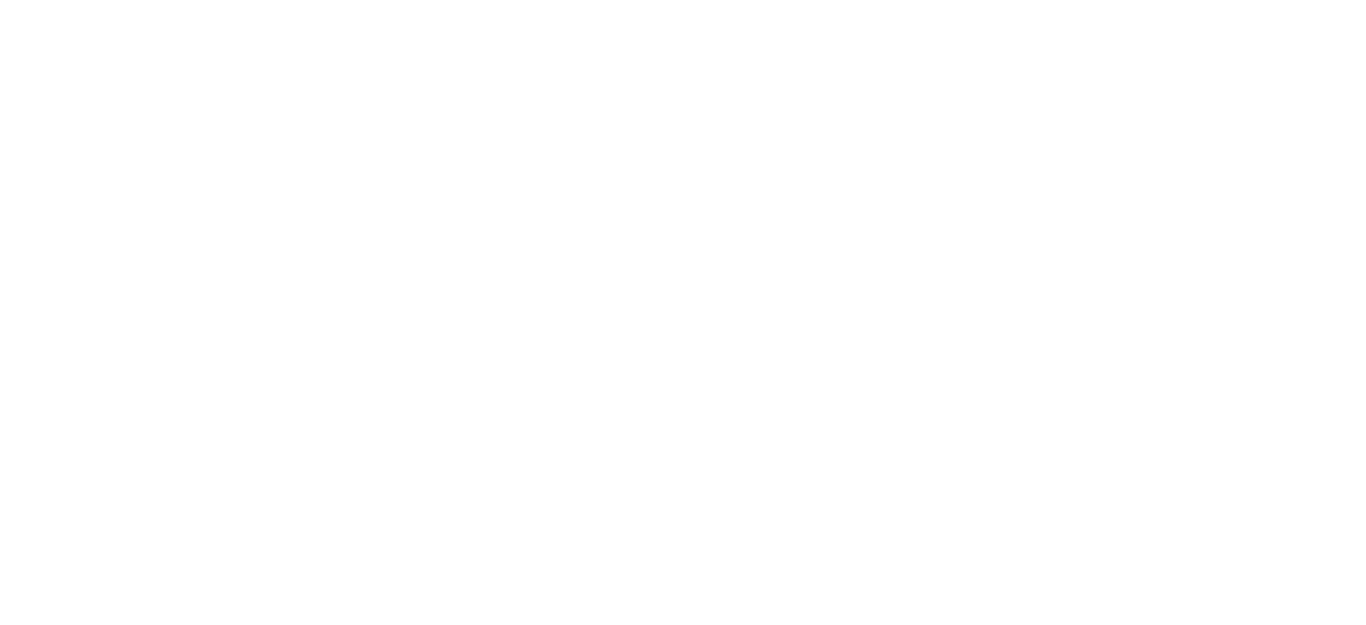 scroll, scrollTop: 0, scrollLeft: 0, axis: both 